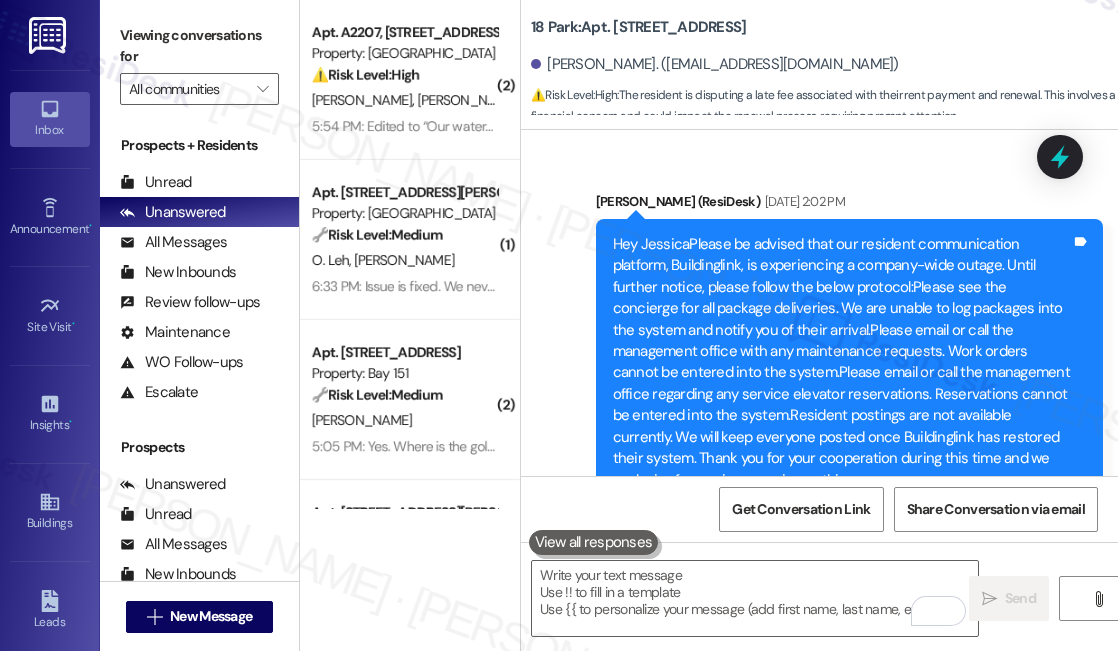 scroll, scrollTop: 0, scrollLeft: 0, axis: both 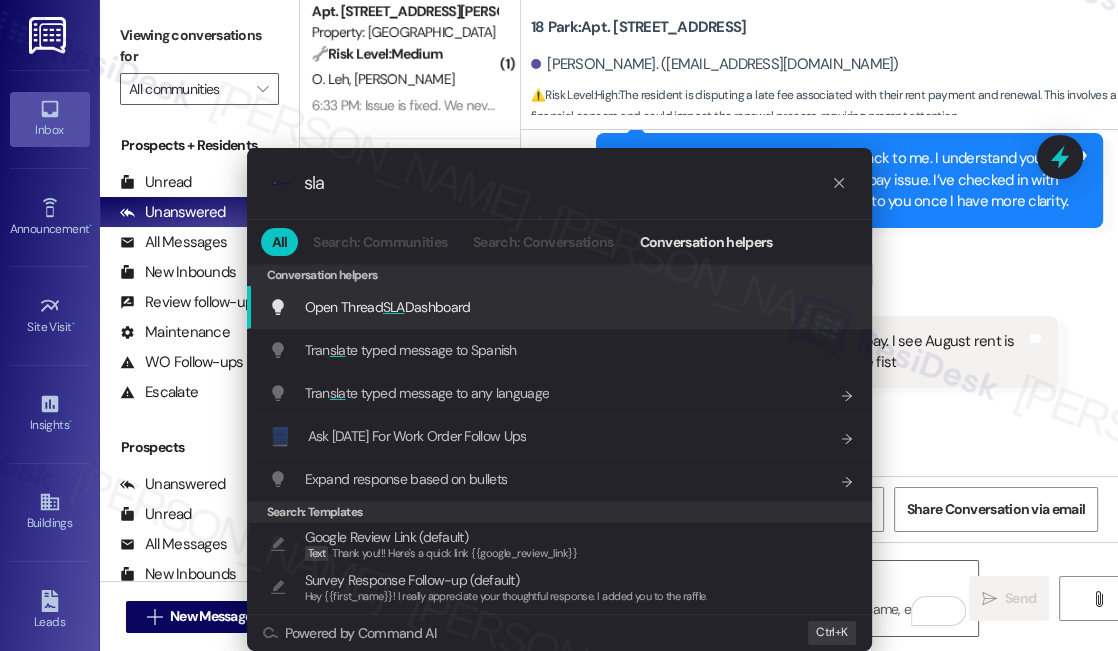 click on ".cls-1{fill:#0a055f;}.cls-2{fill:#0cc4c4;} resideskLogoBlueOrange sla All Search: Communities Search: Conversations Conversation helpers Conversation helpers Conversation helpers Open Thread  SLA  Dashboard Add shortcut Tran sla te typed message to Spanish Add shortcut Tran sla te typed message to any language Add shortcut 📘 Ask Friday For Work Order Follow Ups Add shortcut Expand response based on bullets Add shortcut Search: Templates Google Review Link (default) Text Thank you!!! Here's a quick link {{google_review_link}} Survey Response Follow-up (default) Hey {{first_name}}! I really appreciate your thoughtful response. I added you to the raffle. Work Order Issue Follow-up (default) Hi {{first_name}}! I'm so sorry to hear that...what happened with the work order? Google Review Follow-up (default) Hi {{first_name}}! I hope you’re having a great day. I'm just following up on the google review. Please let me know if you have any questions on leaving a review - no worries if you don't have the time! K" at bounding box center (559, 325) 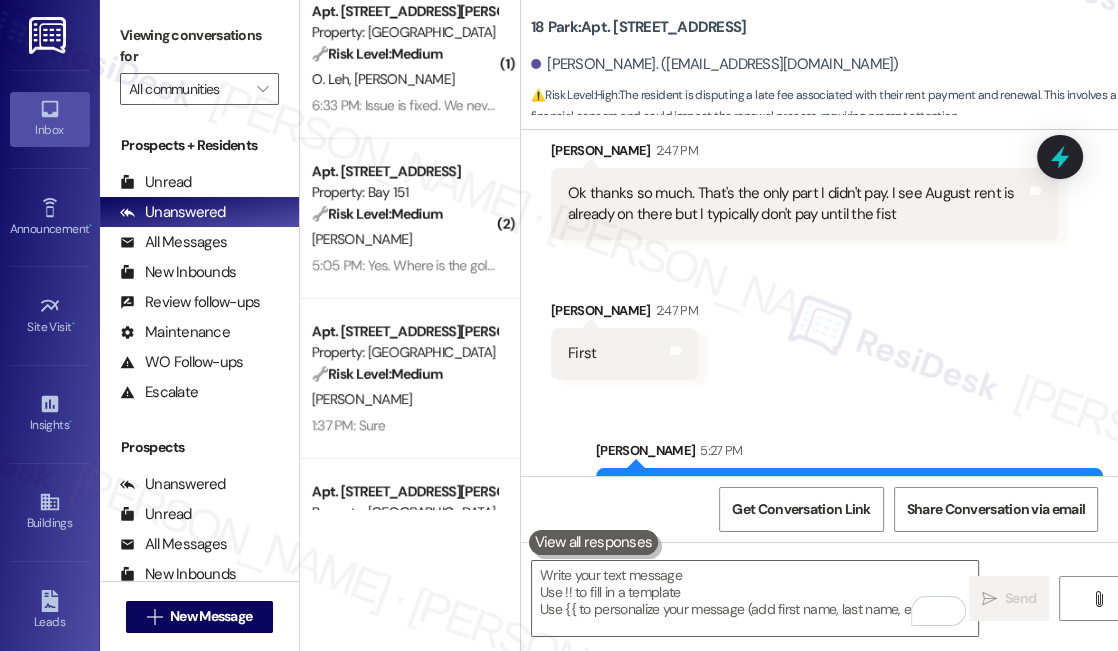 scroll, scrollTop: 26841, scrollLeft: 0, axis: vertical 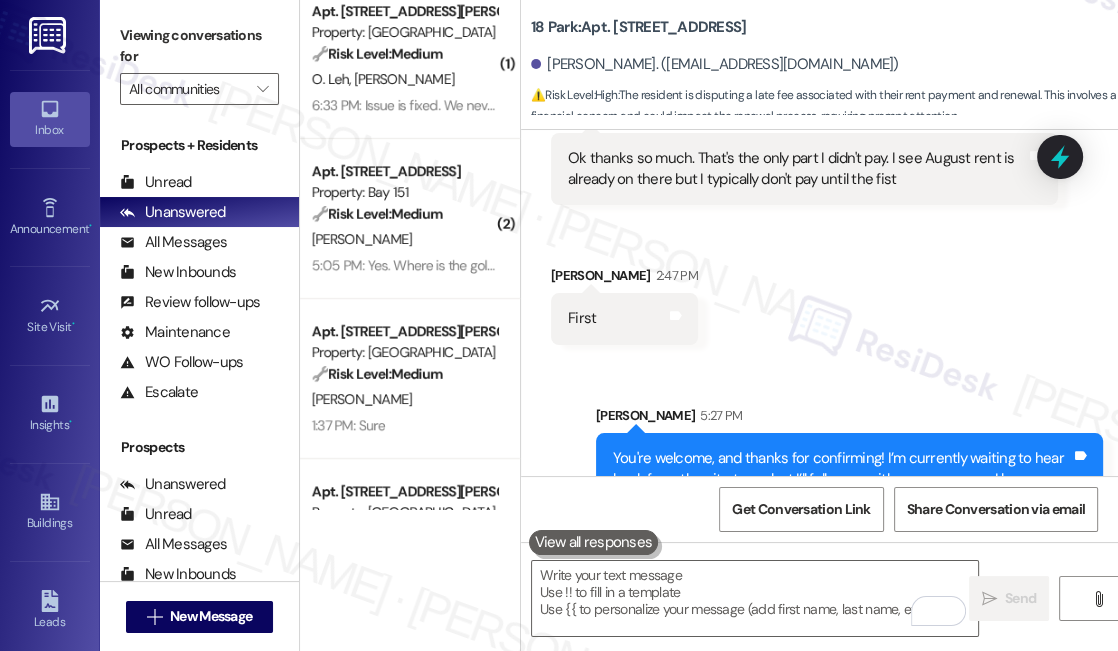click on "Sent via SMS Sarah 5:27 PM You're welcome, and thanks for confirming! I’m currently waiting to hear back from the site team, but I’ll follow up with you as soon as I have an update. Let me know if anything else comes up in the meantime. Tags and notes" at bounding box center [849, 466] 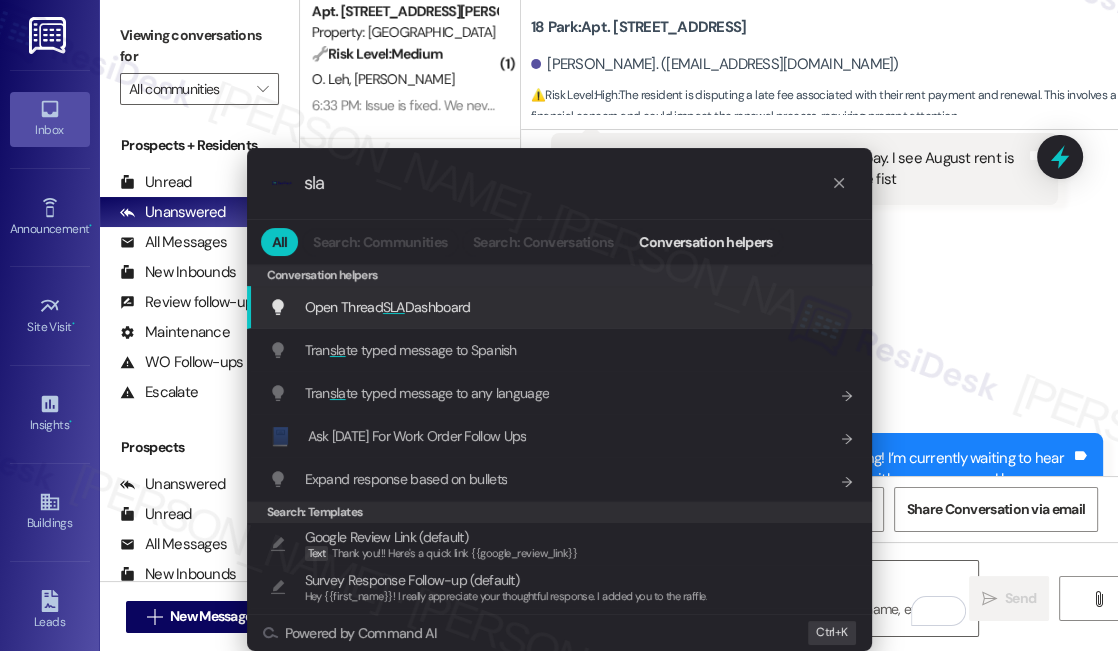 type on "sla" 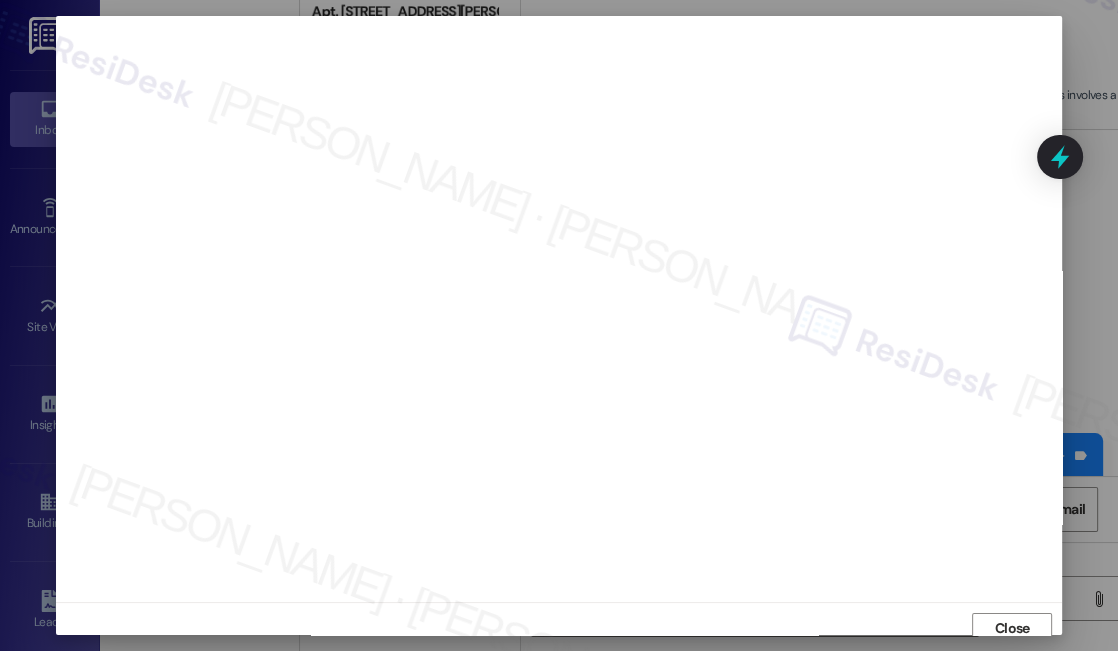 scroll, scrollTop: 9, scrollLeft: 0, axis: vertical 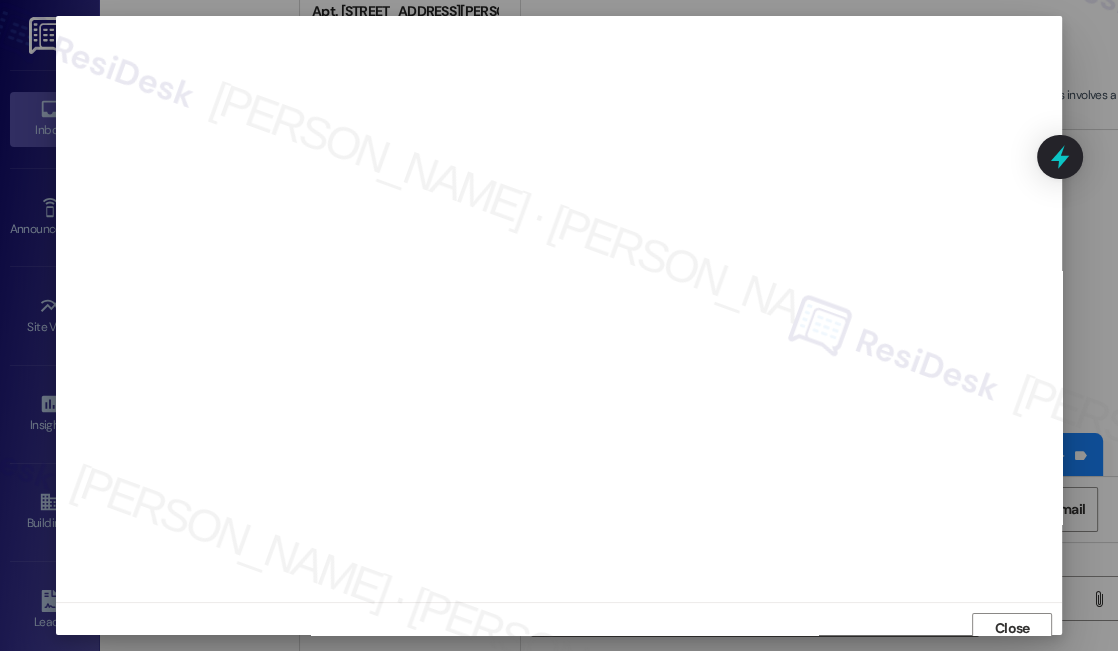 click on "Close" at bounding box center (559, 628) 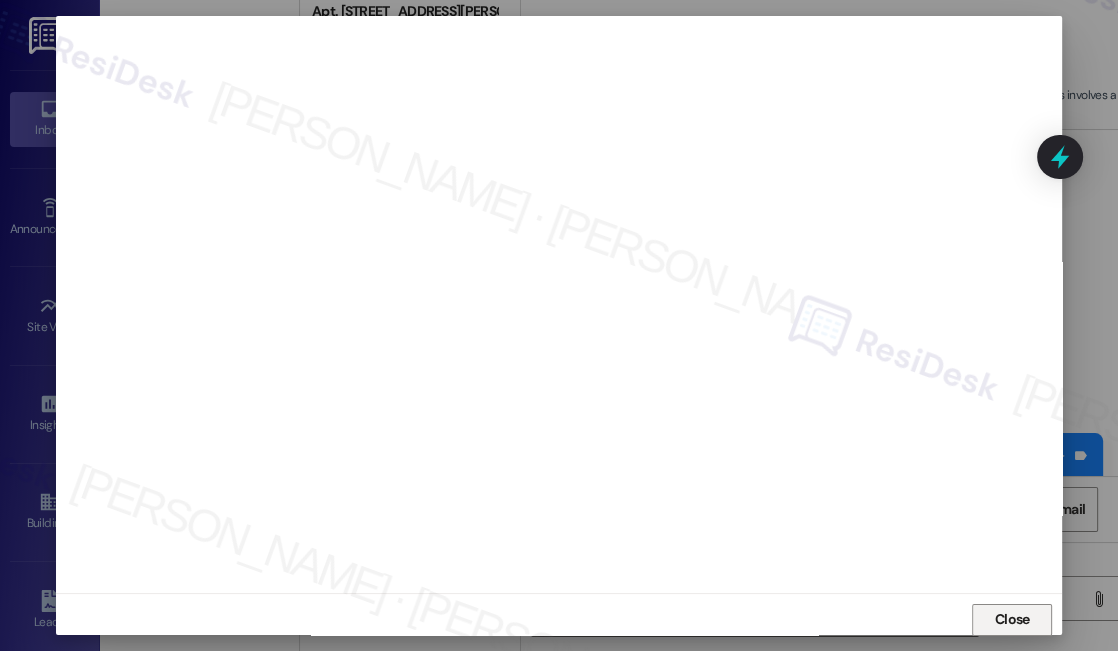 click on "Close" at bounding box center (1012, 619) 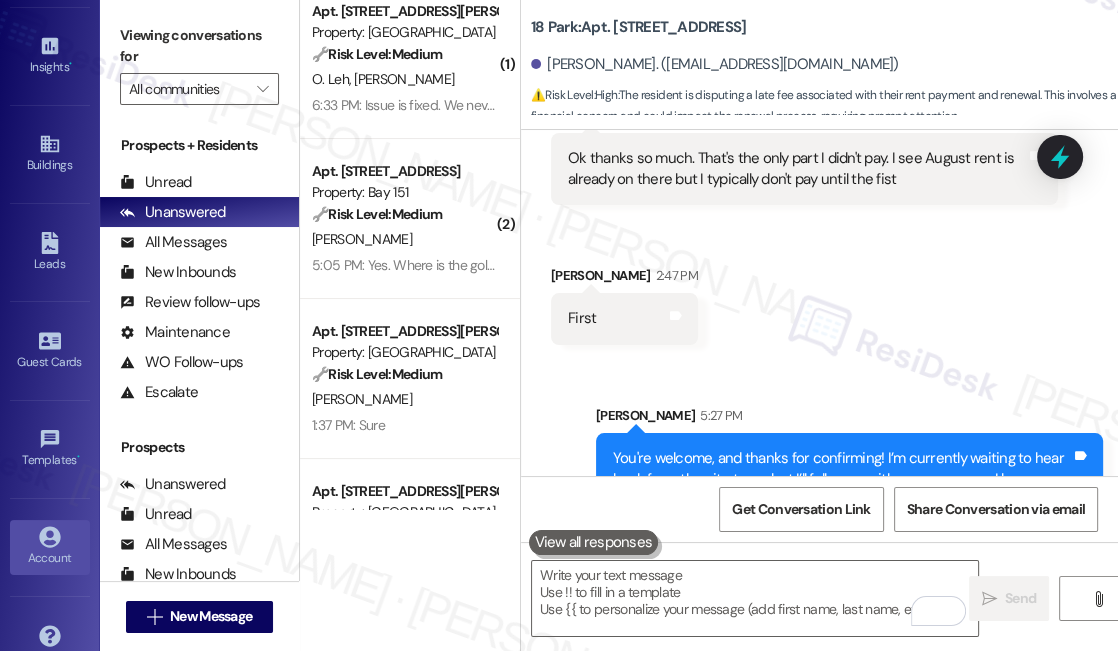 scroll, scrollTop: 393, scrollLeft: 0, axis: vertical 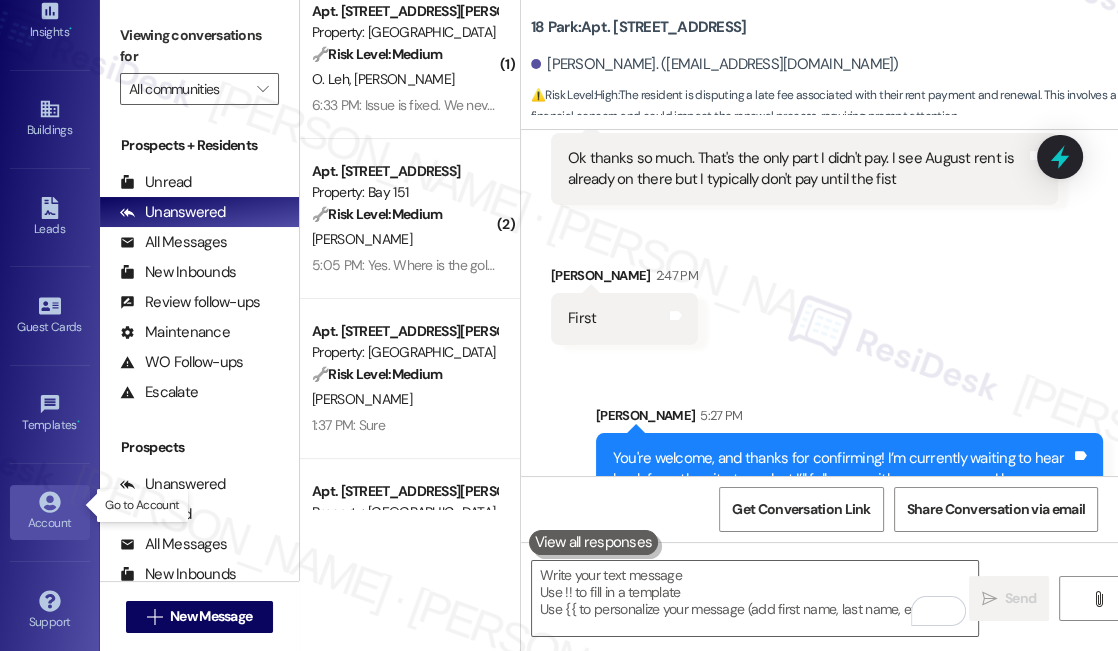 click on "Account" at bounding box center [50, 523] 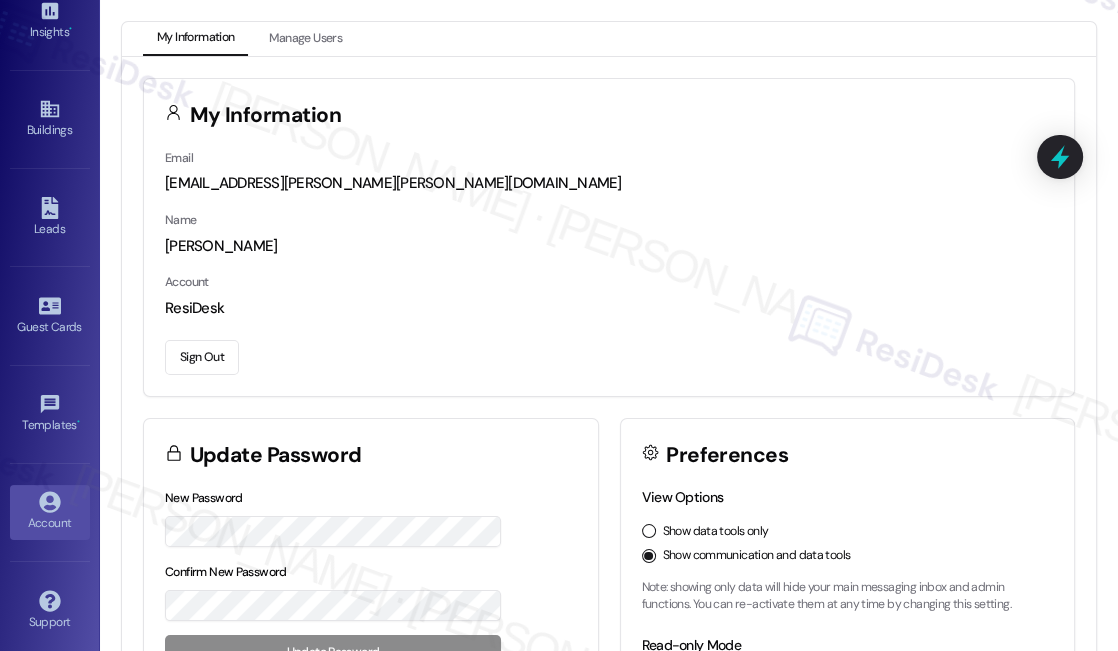 click on "Sign Out" at bounding box center (202, 357) 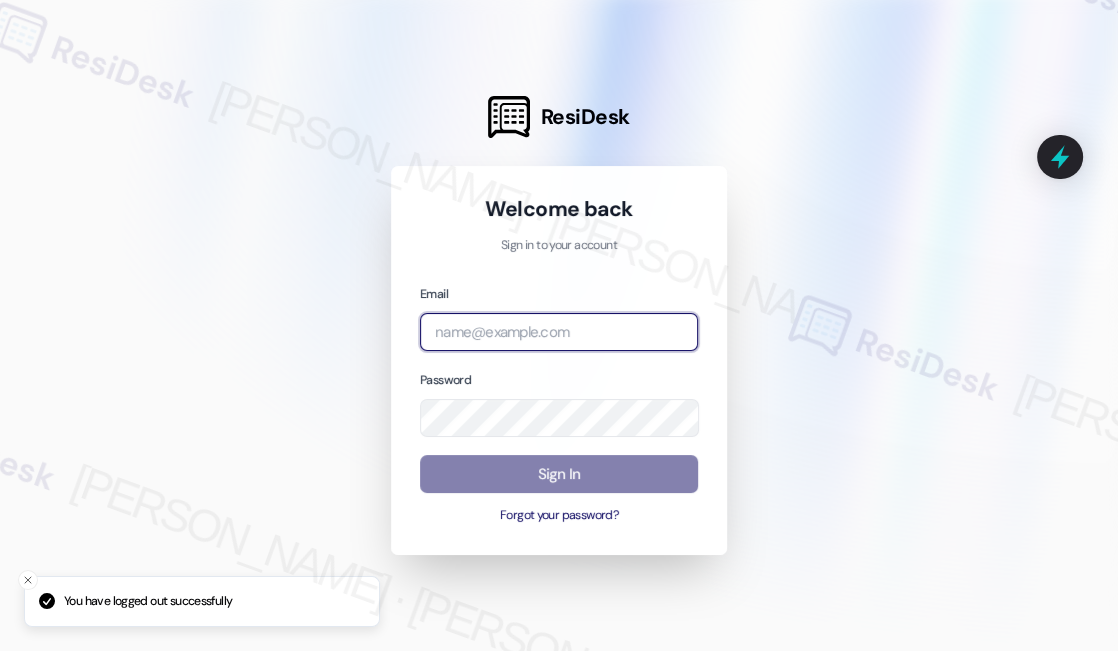 click at bounding box center [559, 332] 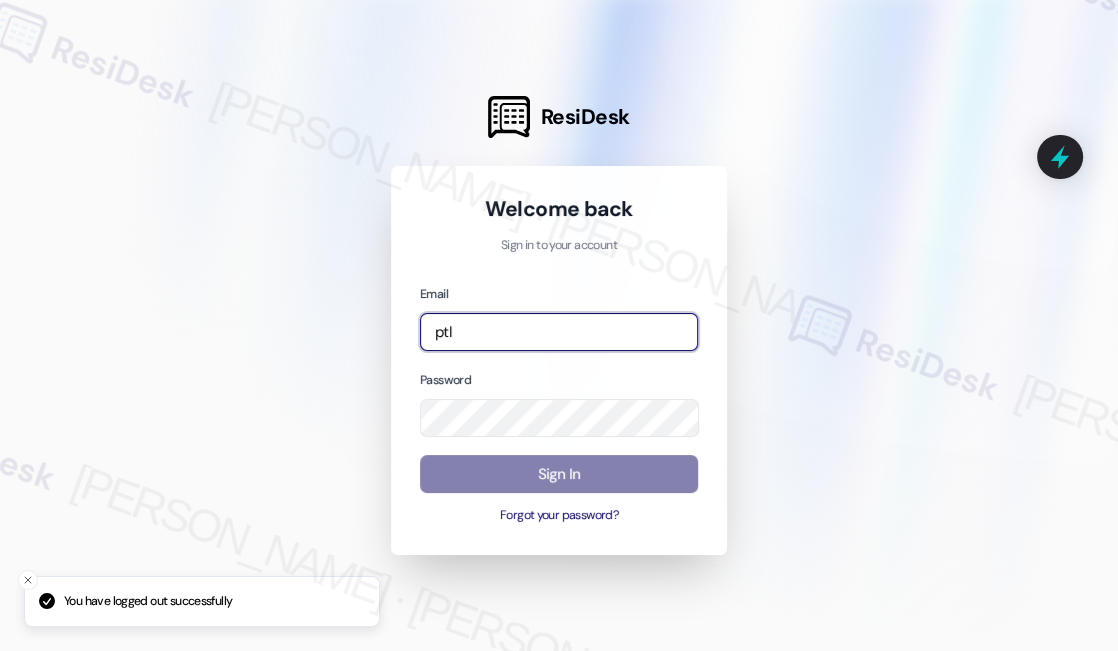 type on "automated-surveys-ptla-katrina.lopez@ptla.com" 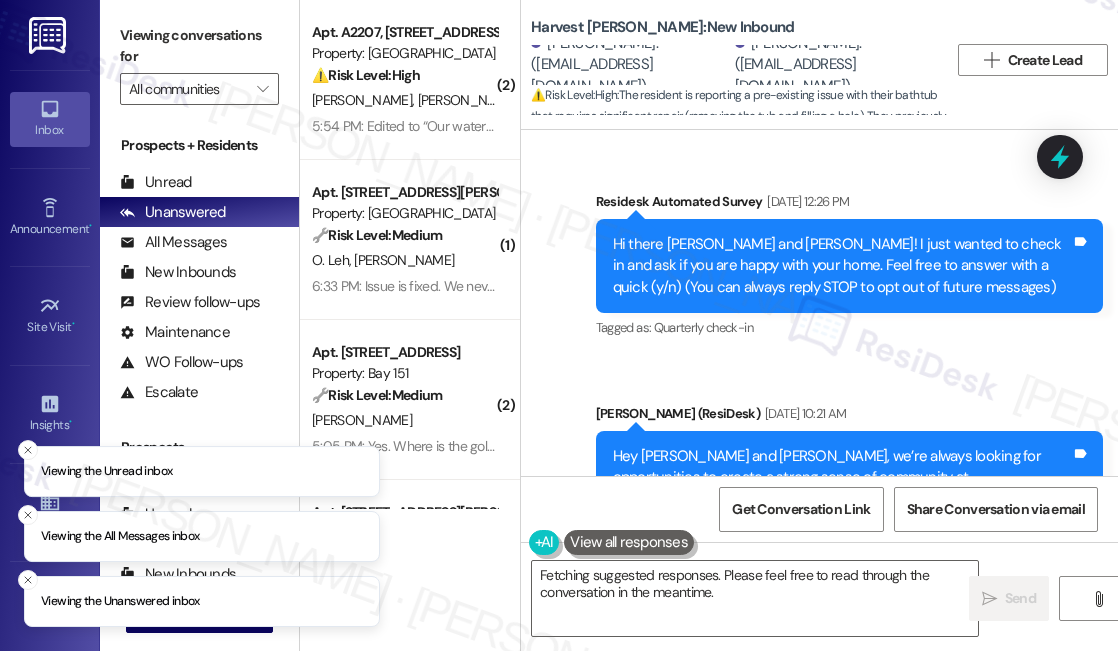 scroll, scrollTop: 0, scrollLeft: 0, axis: both 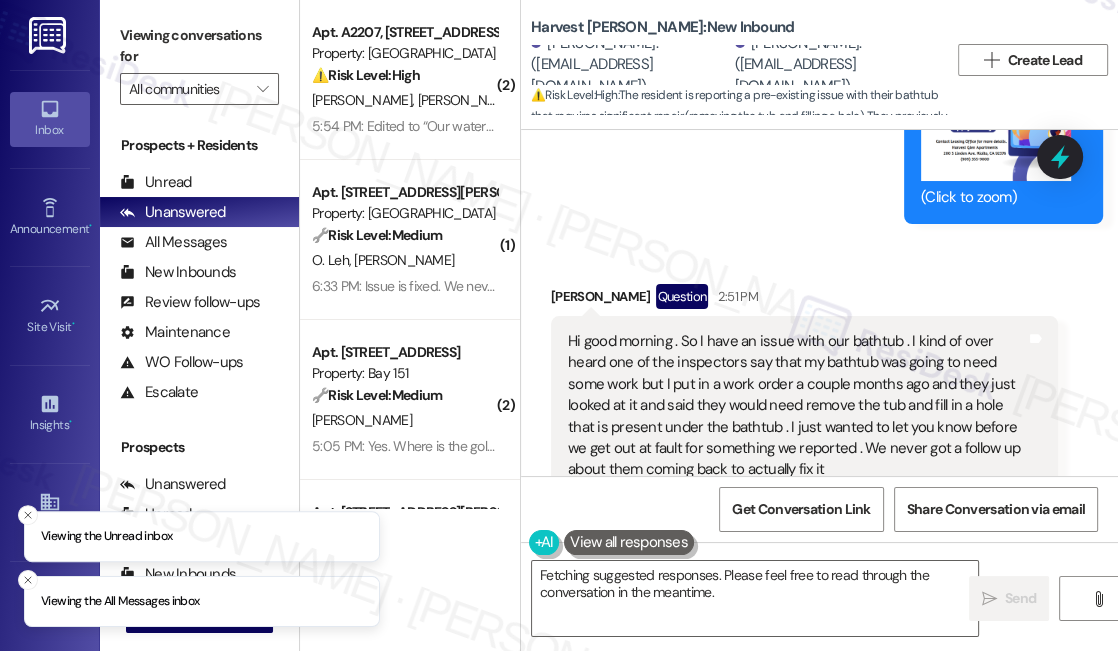 click on "Hi good morning . So I have an issue with our bathtub . I kind of over heard one of the inspectors say that my bathtub was going to need some work but I put in a work order a couple months ago and they just looked at it and said they would need remove the tub and fill in a hole that is present under the bathtub . I just wanted to let you know before we get out at fault for something we reported . We never got a follow up about them coming back to actually fix it" at bounding box center [797, 406] 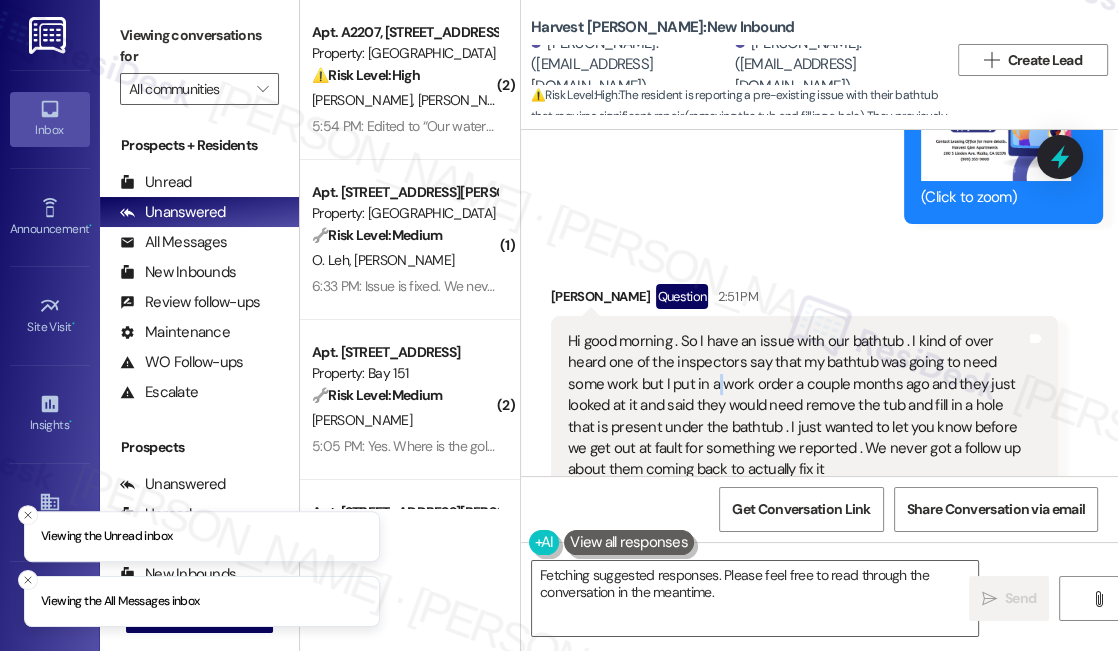 click on "Hi good morning . So I have an issue with our bathtub . I kind of over heard one of the inspectors say that my bathtub was going to need some work but I put in a work order a couple months ago and they just looked at it and said they would need remove the tub and fill in a hole that is present under the bathtub . I just wanted to let you know before we get out at fault for something we reported . We never got a follow up about them coming back to actually fix it" at bounding box center [797, 406] 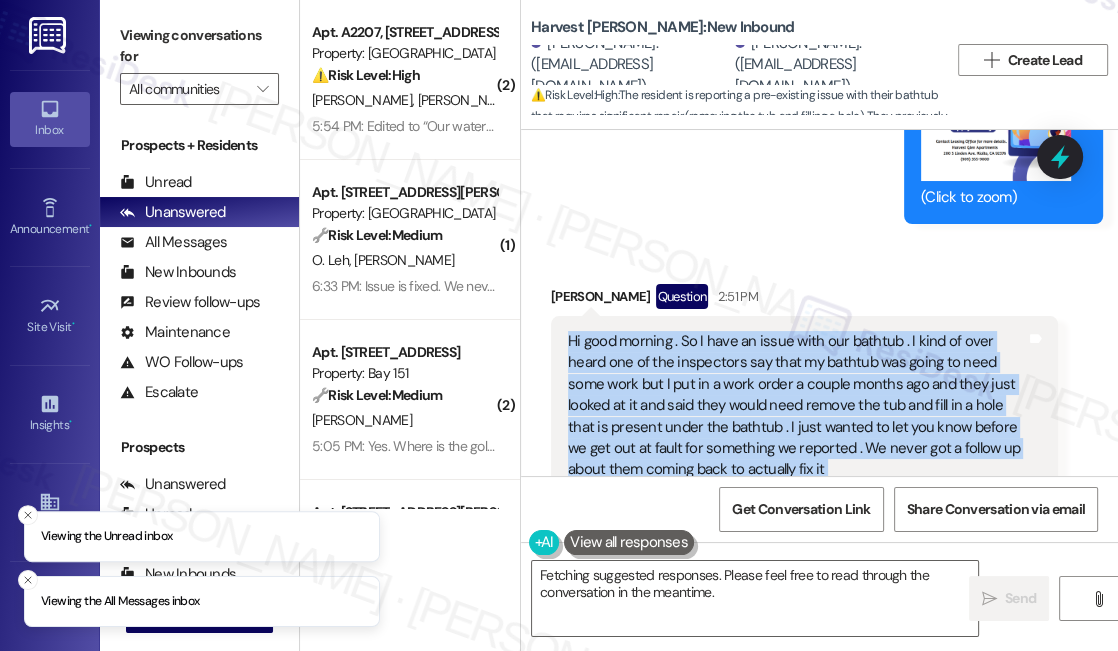 click on "Hi good morning . So I have an issue with our bathtub . I kind of over heard one of the inspectors say that my bathtub was going to need some work but I put in a work order a couple months ago and they just looked at it and said they would need remove the tub and fill in a hole that is present under the bathtub . I just wanted to let you know before we get out at fault for something we reported . We never got a follow up about them coming back to actually fix it" at bounding box center (797, 406) 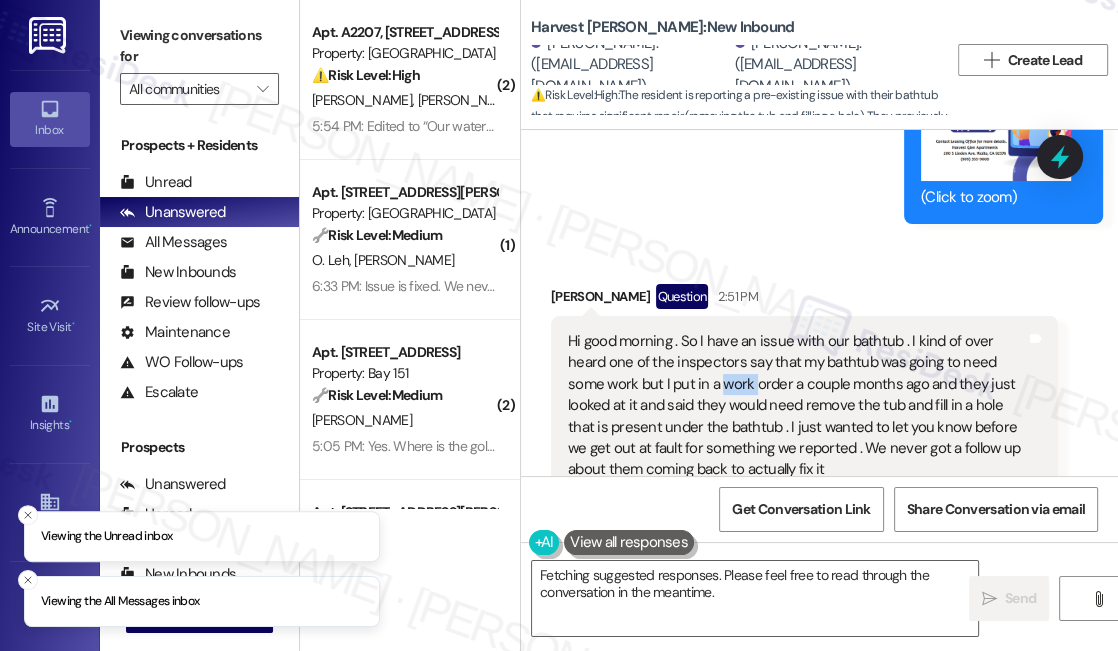 click on "Hi good morning . So I have an issue with our bathtub . I kind of over heard one of the inspectors say that my bathtub was going to need some work but I put in a work order a couple months ago and they just looked at it and said they would need remove the tub and fill in a hole that is present under the bathtub . I just wanted to let you know before we get out at fault for something we reported . We never got a follow up about them coming back to actually fix it" at bounding box center (797, 406) 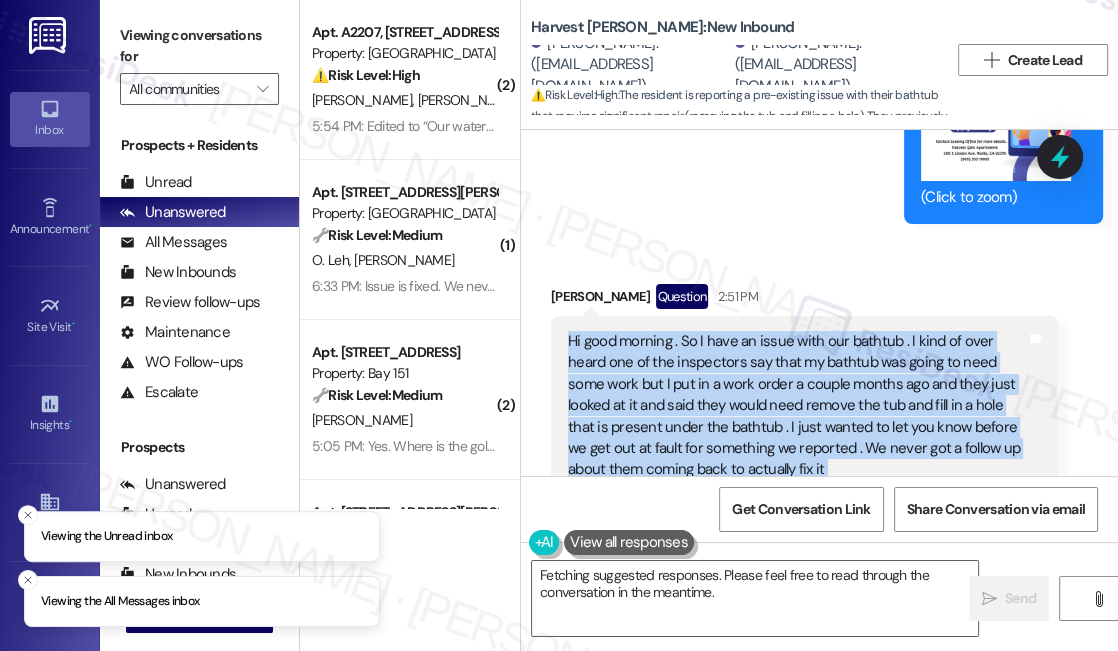 click on "Hi good morning . So I have an issue with our bathtub . I kind of over heard one of the inspectors say that my bathtub was going to need some work but I put in a work order a couple months ago and they just looked at it and said they would need remove the tub and fill in a hole that is present under the bathtub . I just wanted to let you know before we get out at fault for something we reported . We never got a follow up about them coming back to actually fix it" at bounding box center [797, 406] 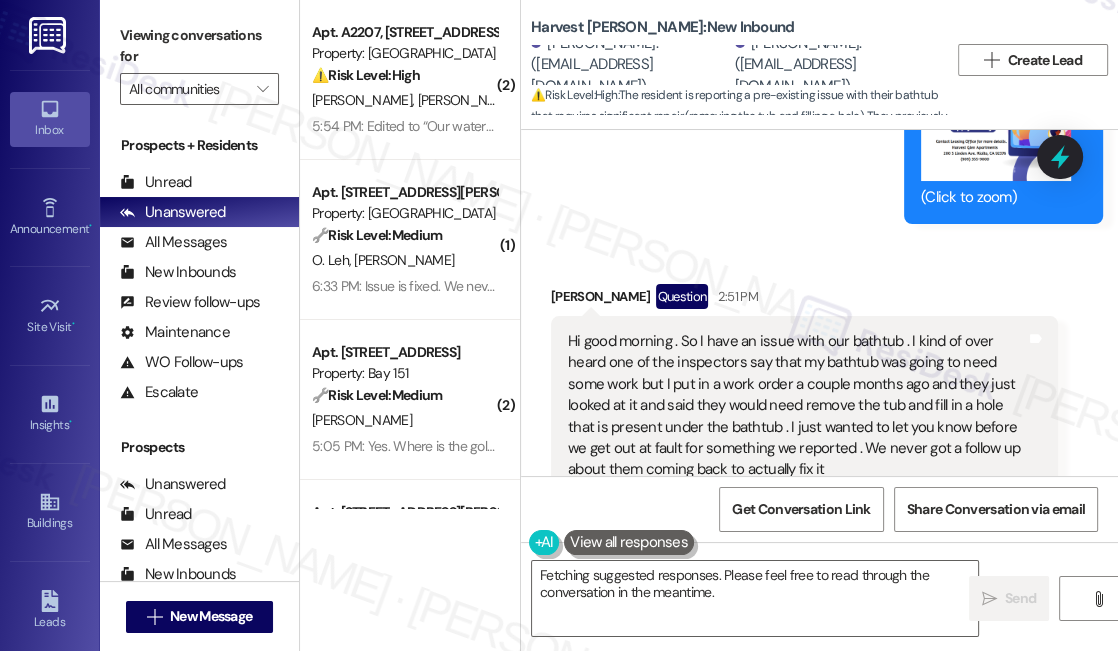 click on "Received via SMS Jorge Camacho Question 2:51 PM Hi good morning . So I have an issue with our bathtub . I kind of over heard one of the inspectors say that my bathtub was going to need some work but I put in a work order a couple months ago and they just looked at it and said they would need remove the tub and fill in a hole that is present under the bathtub . I just wanted to let you know before we get out at fault for something we reported . We never got a follow up about them coming back to actually fix it  Tags and notes Tagged as:   Maintenance ,  Click to highlight conversations about Maintenance Maintenance request ,  Click to highlight conversations about Maintenance request Work order request ,  Click to highlight conversations about Work order request Complaint Click to highlight conversations about Complaint" at bounding box center (819, 389) 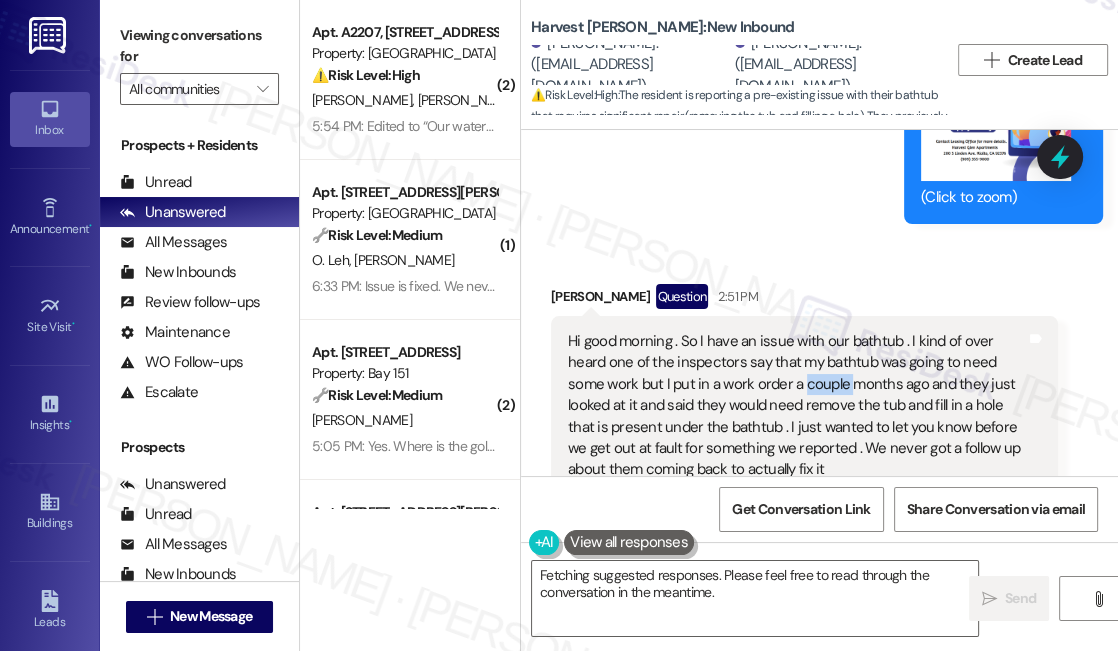 click on "Hi good morning . So I have an issue with our bathtub . I kind of over heard one of the inspectors say that my bathtub was going to need some work but I put in a work order a couple months ago and they just looked at it and said they would need remove the tub and fill in a hole that is present under the bathtub . I just wanted to let you know before we get out at fault for something we reported . We never got a follow up about them coming back to actually fix it" at bounding box center (797, 406) 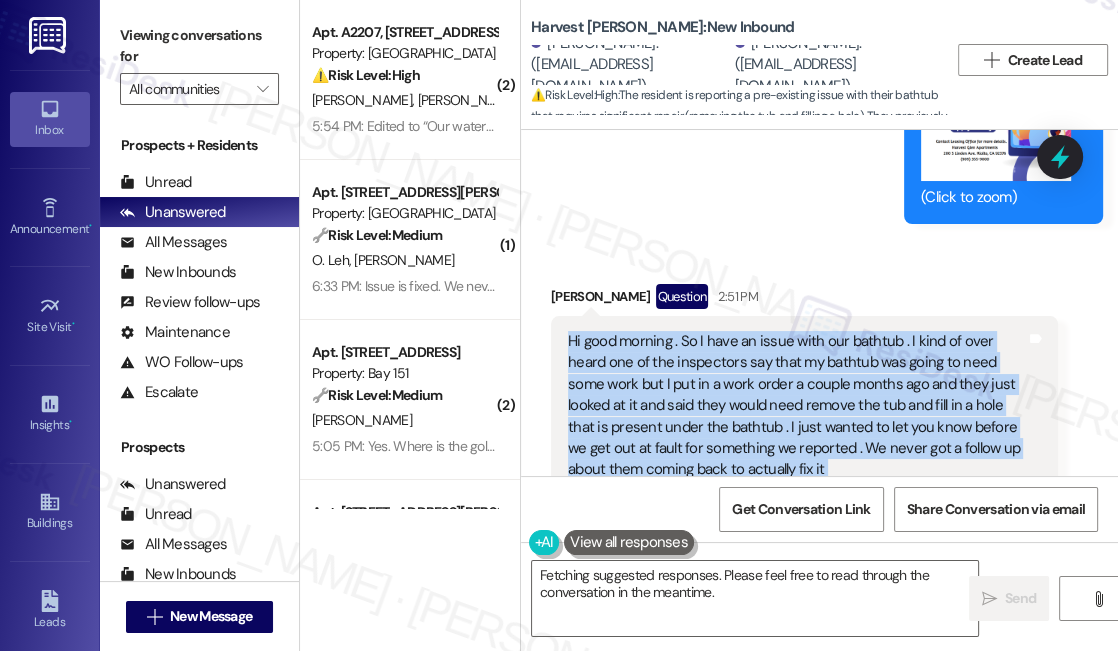 click on "Hi good morning . So I have an issue with our bathtub . I kind of over heard one of the inspectors say that my bathtub was going to need some work but I put in a work order a couple months ago and they just looked at it and said they would need remove the tub and fill in a hole that is present under the bathtub . I just wanted to let you know before we get out at fault for something we reported . We never got a follow up about them coming back to actually fix it" at bounding box center (797, 406) 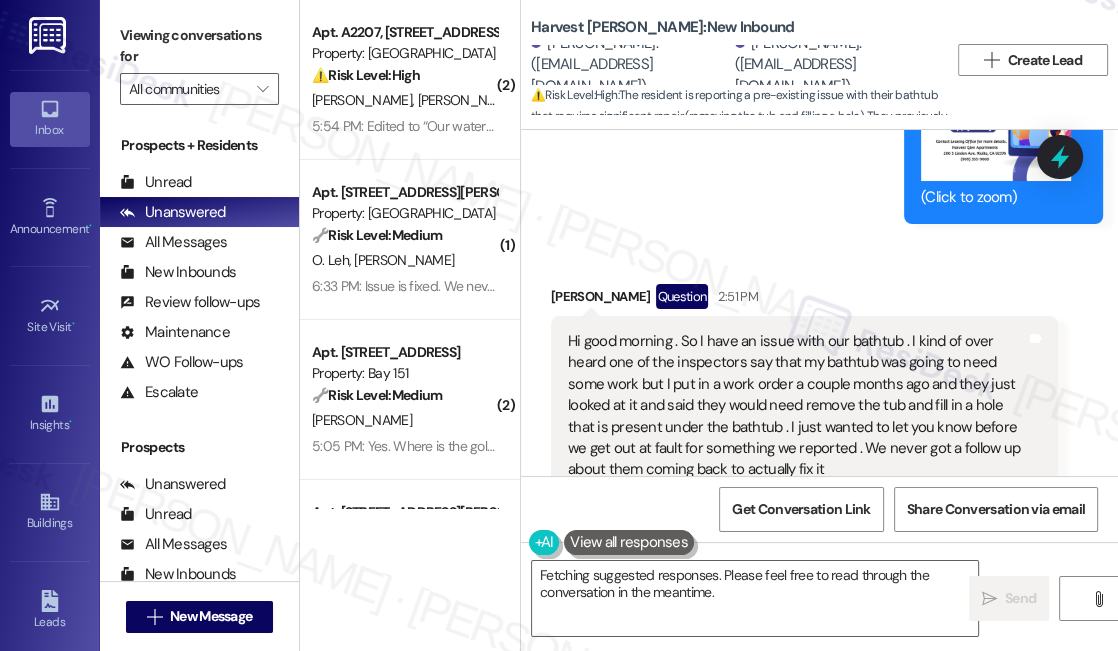 click on "Harvest Glen:  New Inbound" at bounding box center (662, 27) 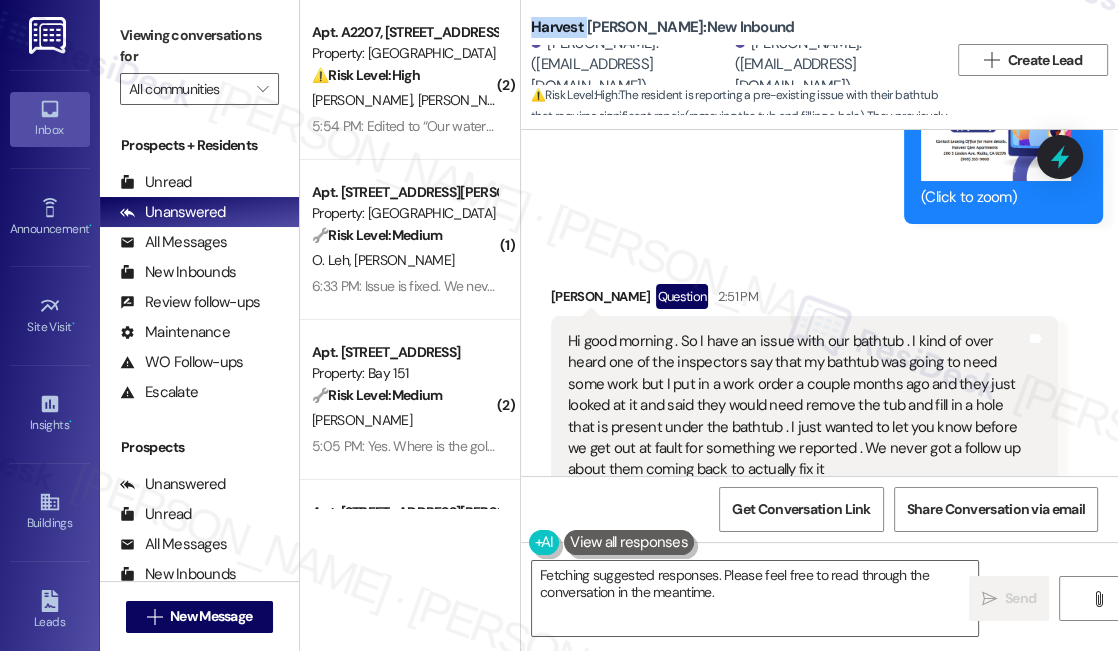 click on "Harvest Glen:  New Inbound" at bounding box center (662, 27) 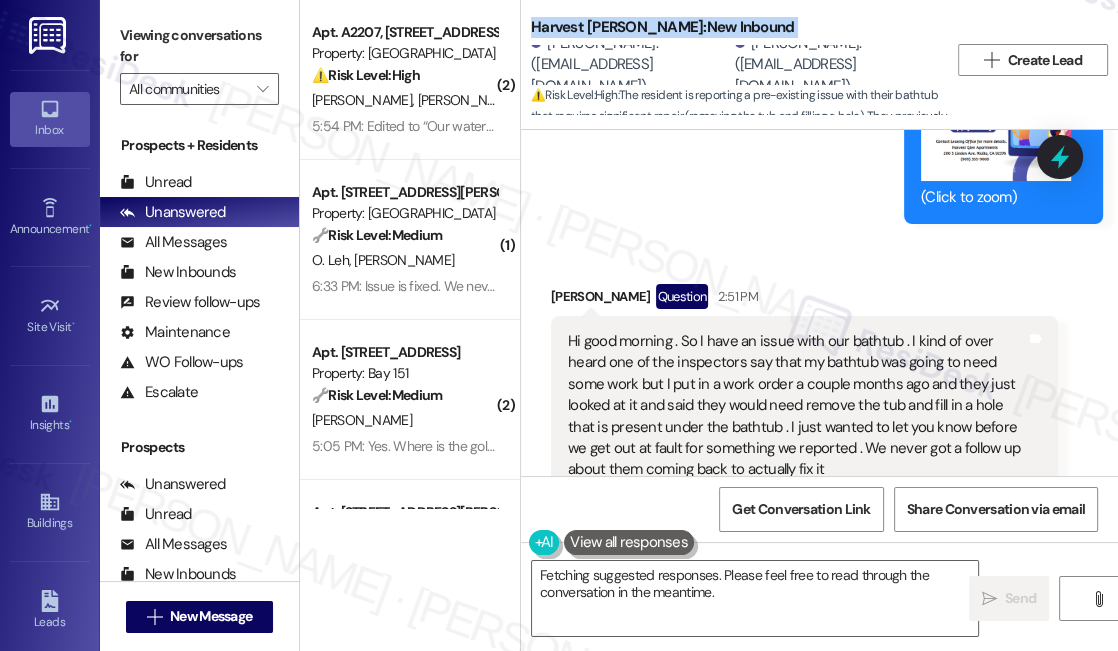 click on "Harvest Glen:  New Inbound" at bounding box center [662, 27] 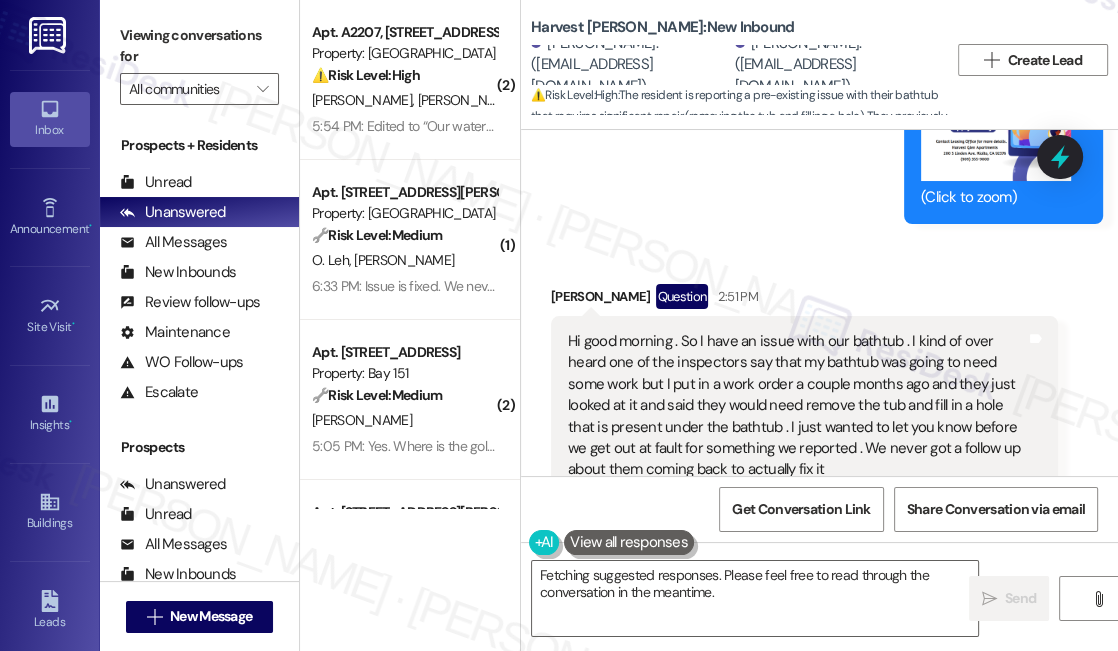click on "Hi good morning . So I have an issue with our bathtub . I kind of over heard one of the inspectors say that my bathtub was going to need some work but I put in a work order a couple months ago and they just looked at it and said they would need remove the tub and fill in a hole that is present under the bathtub . I just wanted to let you know before we get out at fault for something we reported . We never got a follow up about them coming back to actually fix it" at bounding box center (797, 406) 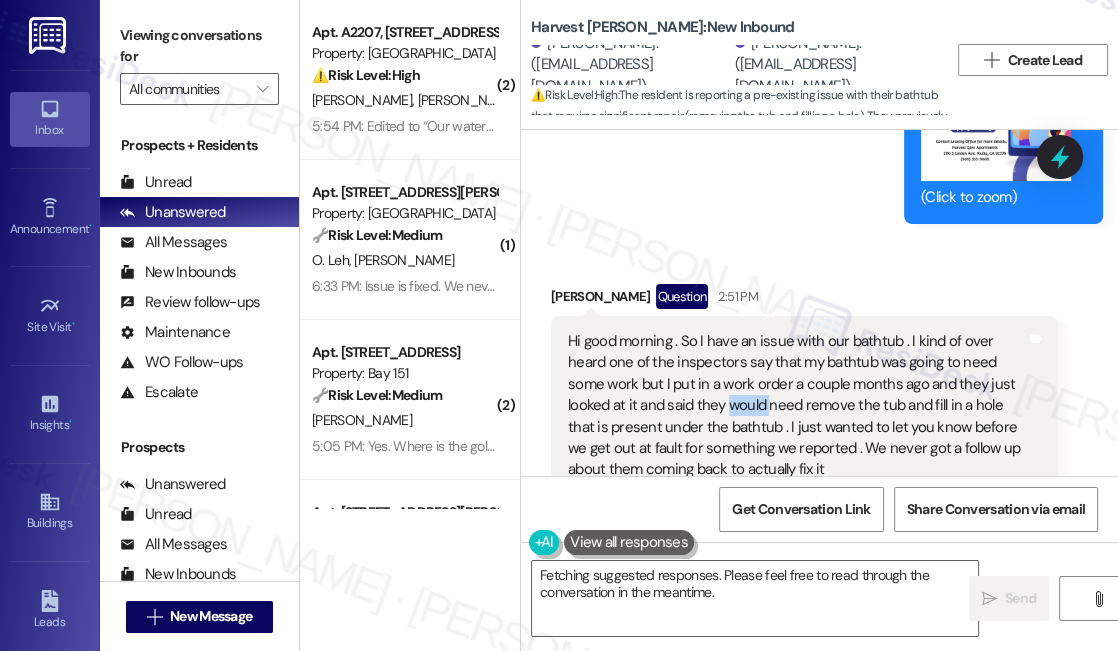 click on "Hi good morning . So I have an issue with our bathtub . I kind of over heard one of the inspectors say that my bathtub was going to need some work but I put in a work order a couple months ago and they just looked at it and said they would need remove the tub and fill in a hole that is present under the bathtub . I just wanted to let you know before we get out at fault for something we reported . We never got a follow up about them coming back to actually fix it" at bounding box center [797, 406] 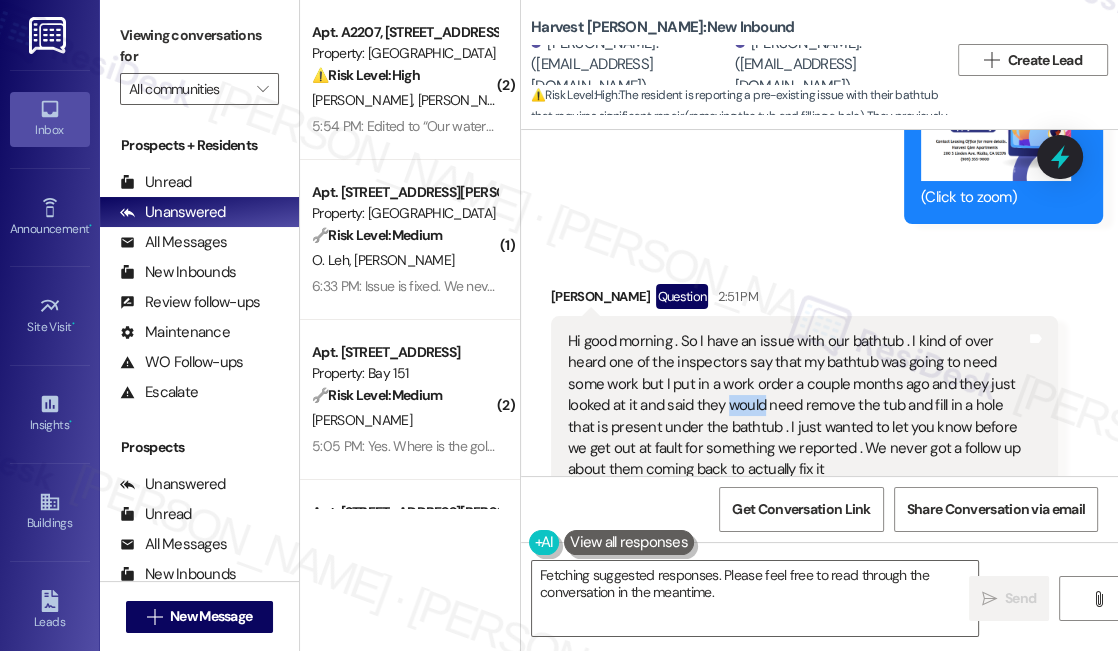 click on "Hi good morning . So I have an issue with our bathtub . I kind of over heard one of the inspectors say that my bathtub was going to need some work but I put in a work order a couple months ago and they just looked at it and said they would need remove the tub and fill in a hole that is present under the bathtub . I just wanted to let you know before we get out at fault for something we reported . We never got a follow up about them coming back to actually fix it" at bounding box center [797, 406] 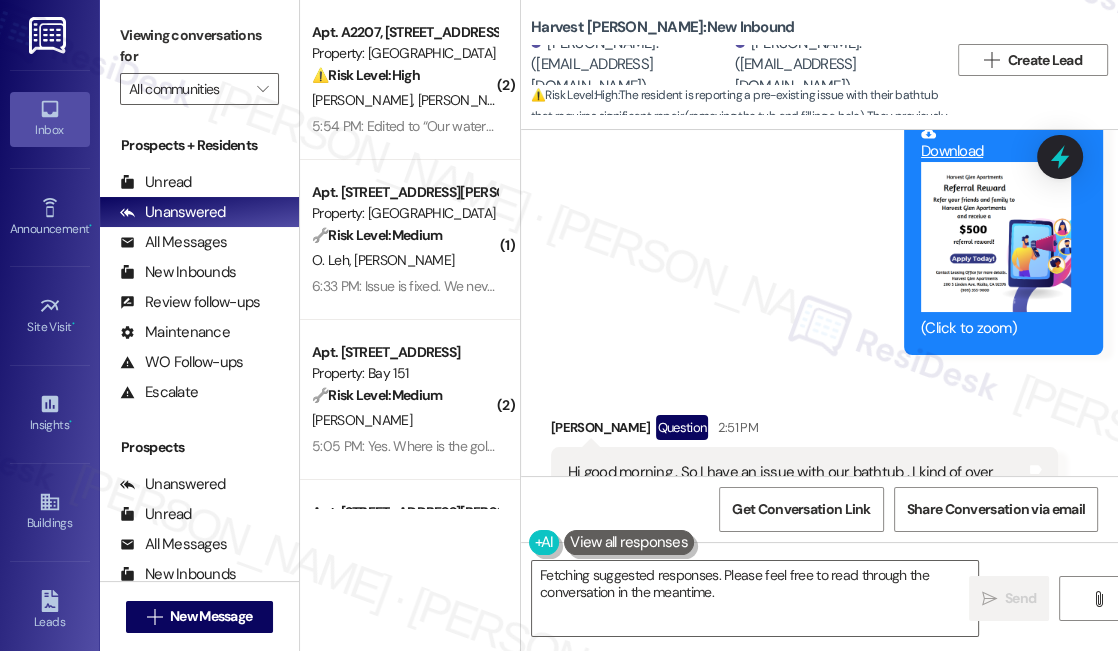 scroll, scrollTop: 4450, scrollLeft: 0, axis: vertical 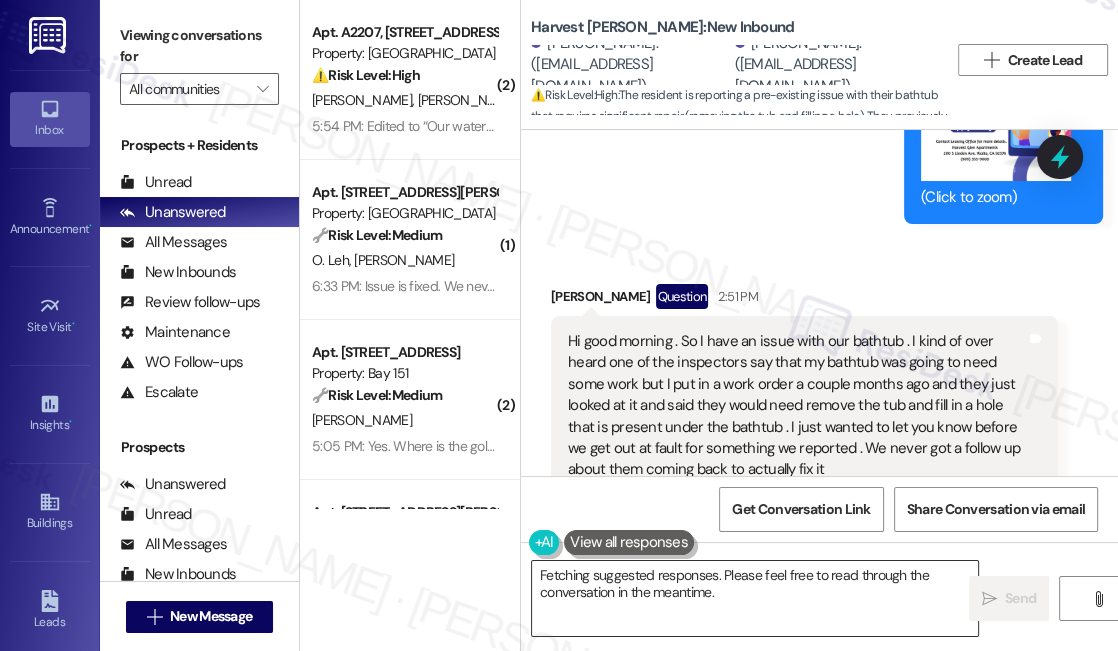 click on "Hi {{first_name}}, thanks for reaching out! I understand your concern about the bathtub. Let me check on the status of that work order and get back to you ASAP with an update. I'll make sure it's addressed promptly!" at bounding box center (755, 598) 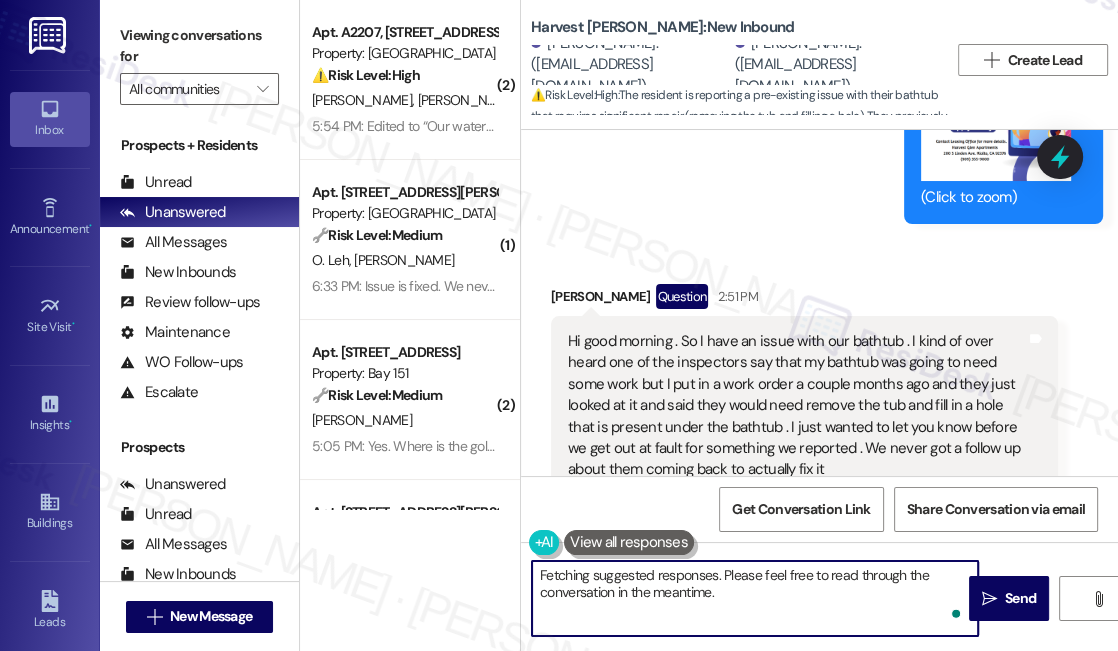 drag, startPoint x: 661, startPoint y: 572, endPoint x: 818, endPoint y: 596, distance: 158.8238 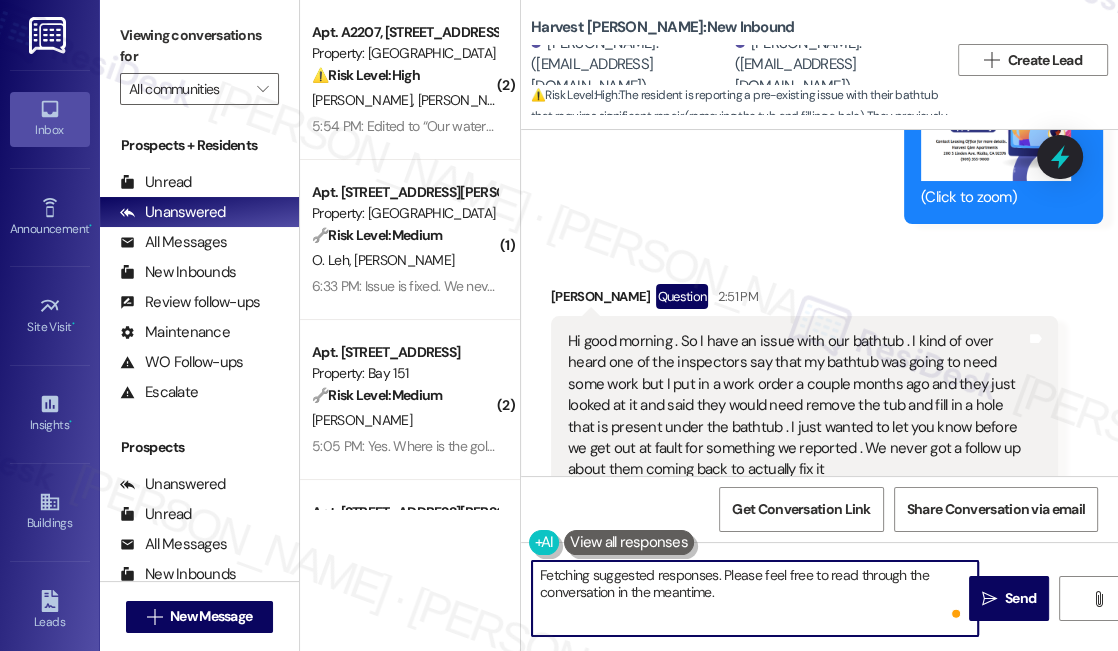 click on "Jorge Camacho Question 2:51 PM" at bounding box center (804, 300) 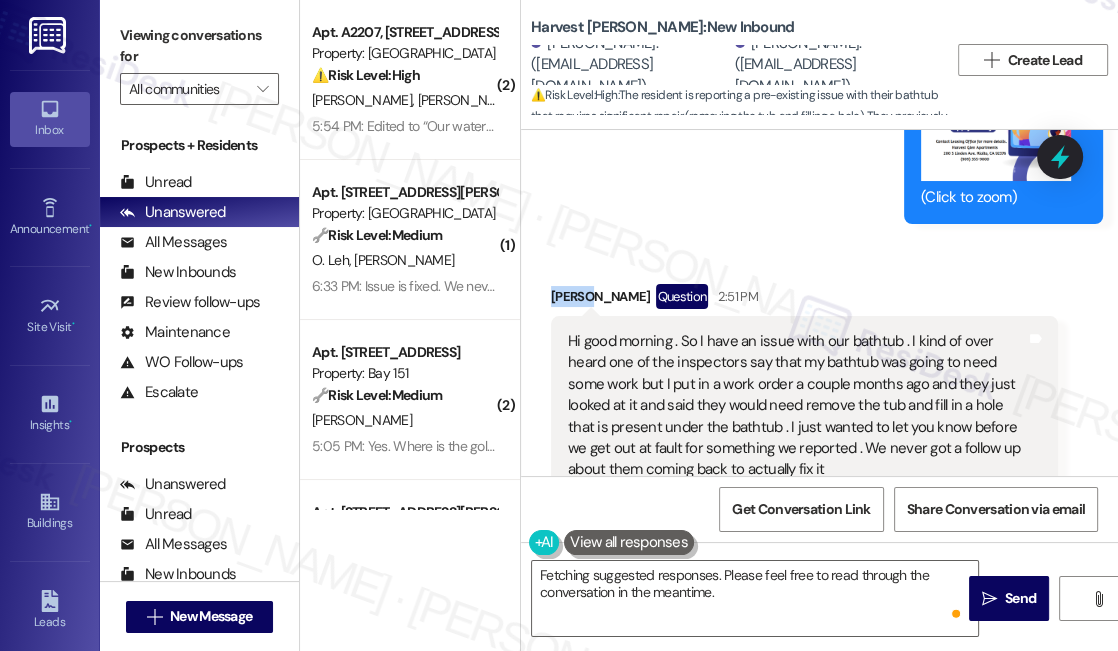 click on "Jorge Camacho Question 2:51 PM" at bounding box center [804, 300] 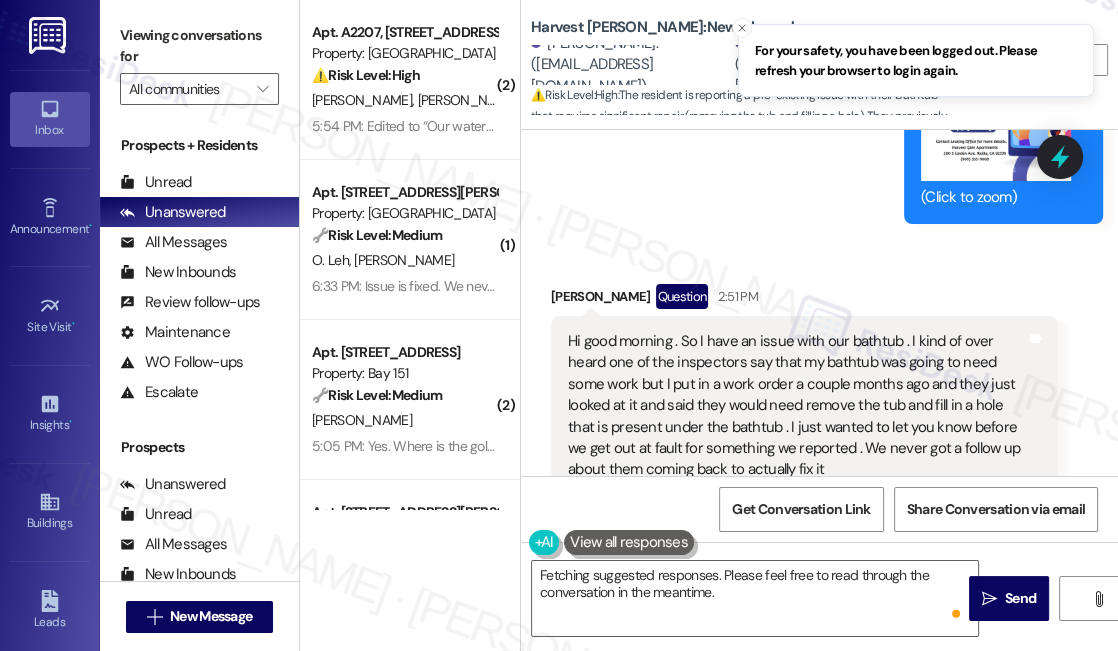 click on "Hi good morning . So I have an issue with our bathtub . I kind of over heard one of the inspectors say that my bathtub was going to need some work but I put in a work order a couple months ago and they just looked at it and said they would need remove the tub and fill in a hole that is present under the bathtub . I just wanted to let you know before we get out at fault for something we reported . We never got a follow up about them coming back to actually fix it  Tags and notes" at bounding box center [804, 406] 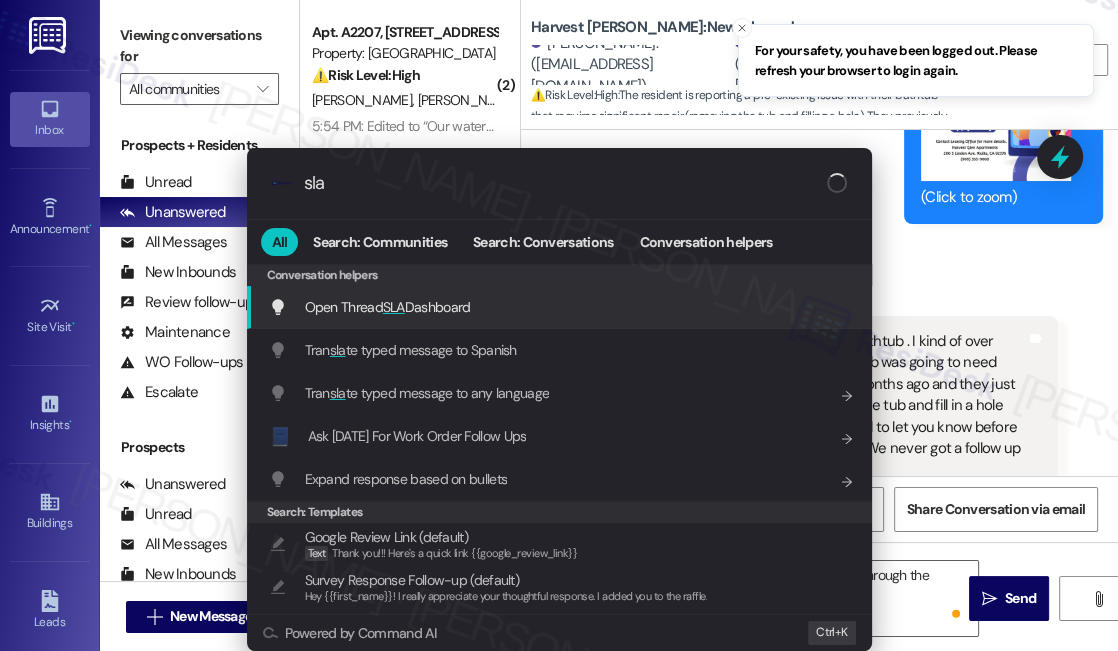 type on "sla" 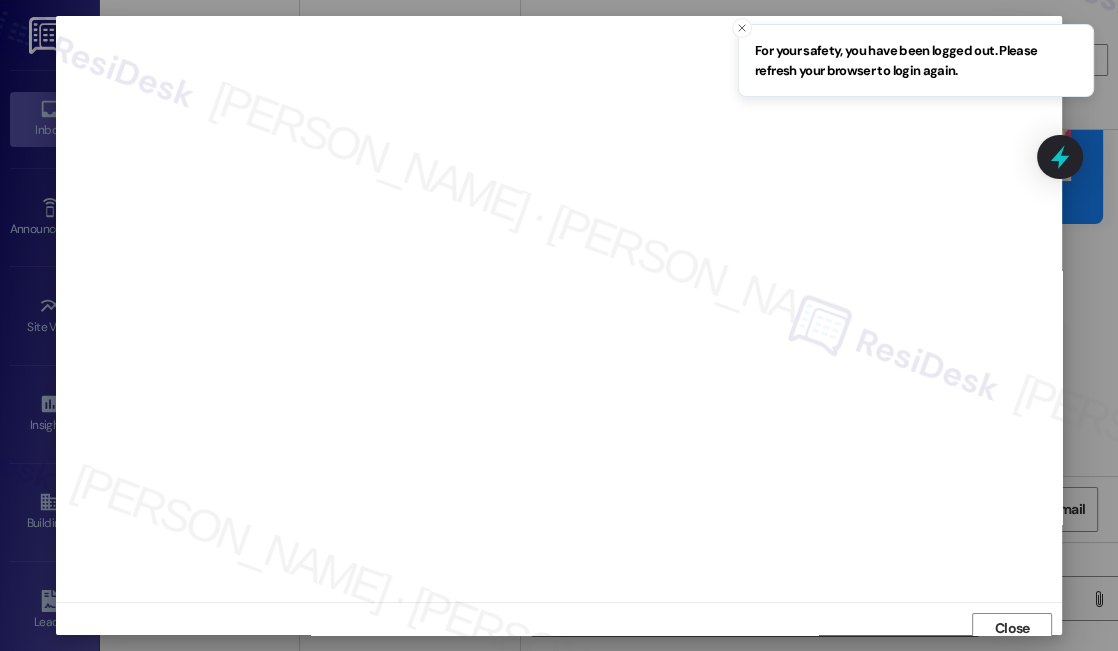 scroll, scrollTop: 9, scrollLeft: 0, axis: vertical 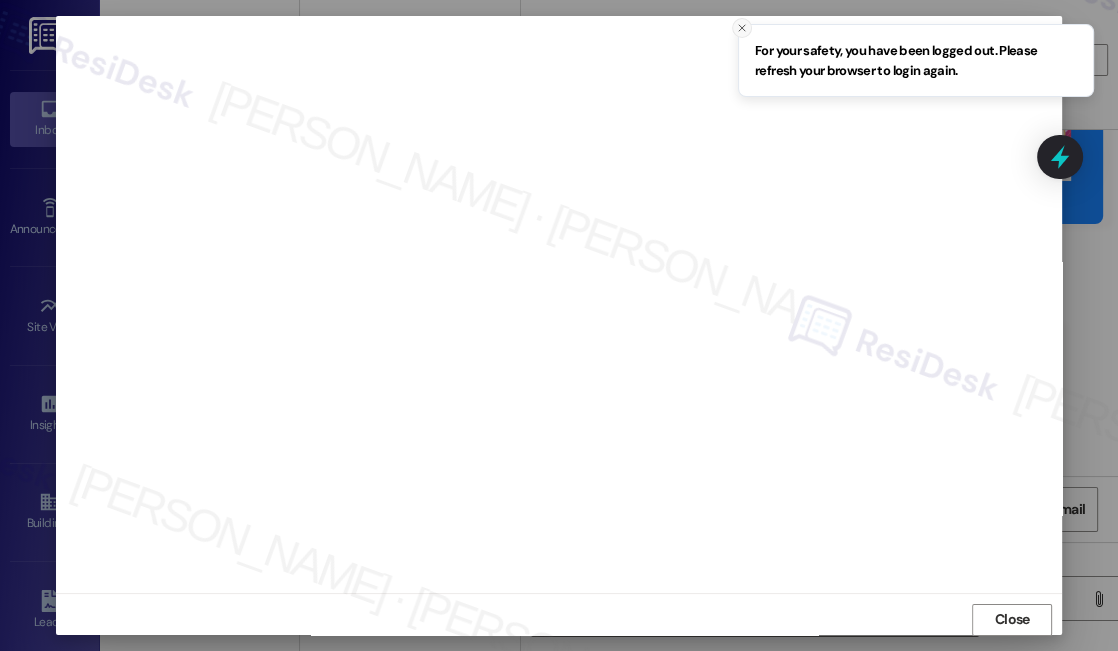 click 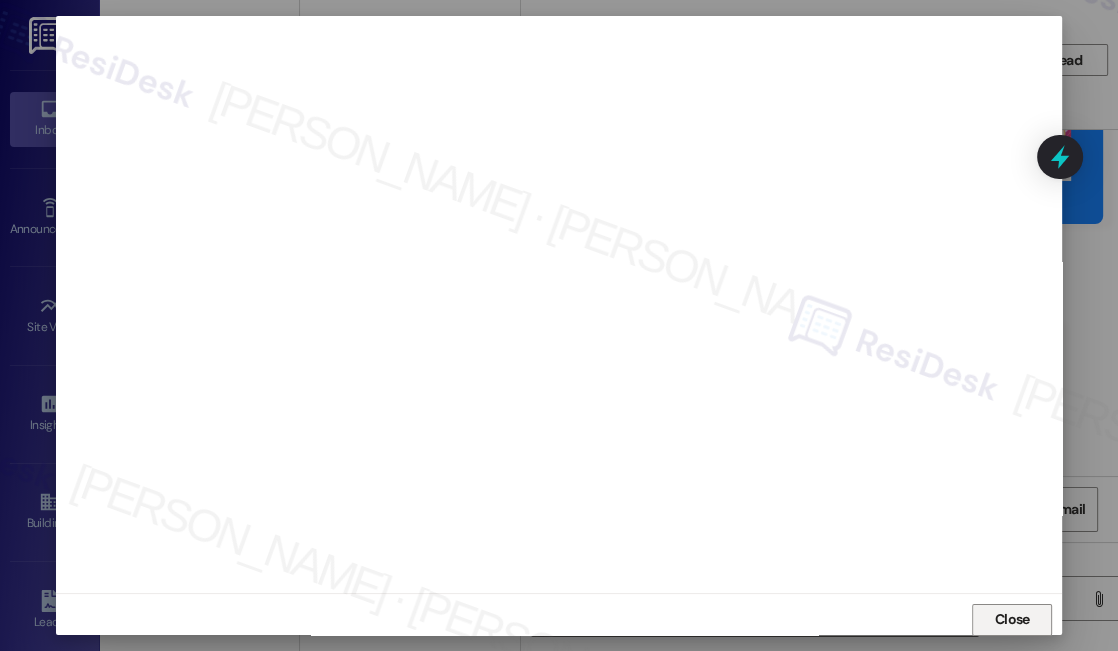 click on "Close" at bounding box center [1012, 619] 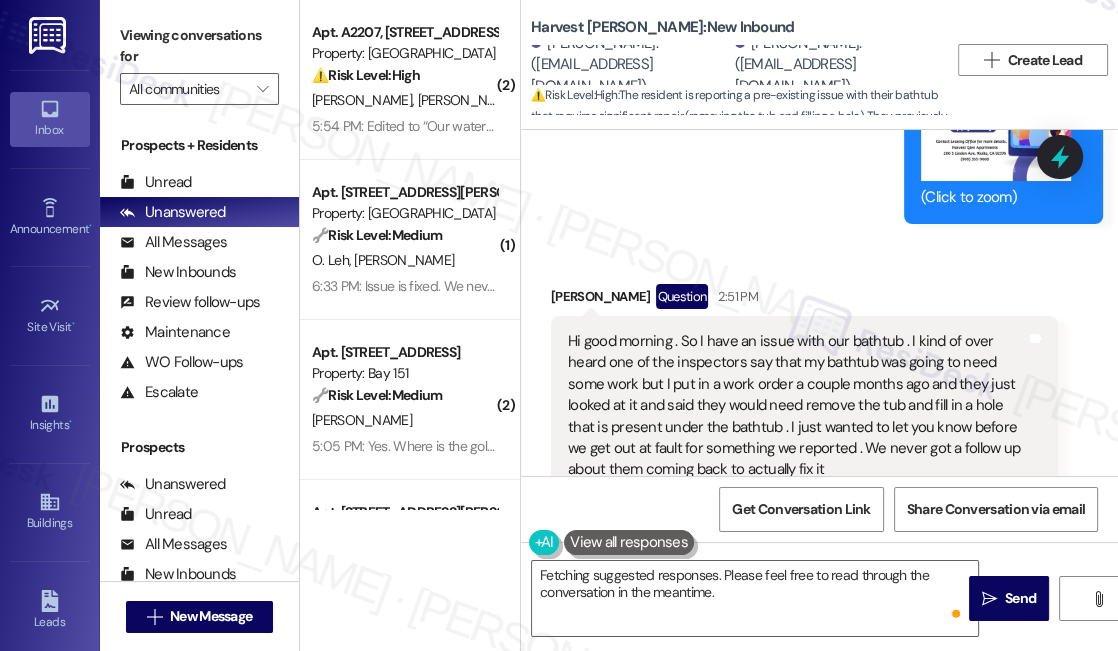 click on "Hi good morning . So I have an issue with our bathtub . I kind of over heard one of the inspectors say that my bathtub was going to need some work but I put in a work order a couple months ago and they just looked at it and said they would need remove the tub and fill in a hole that is present under the bathtub . I just wanted to let you know before we get out at fault for something we reported . We never got a follow up about them coming back to actually fix it" at bounding box center [797, 406] 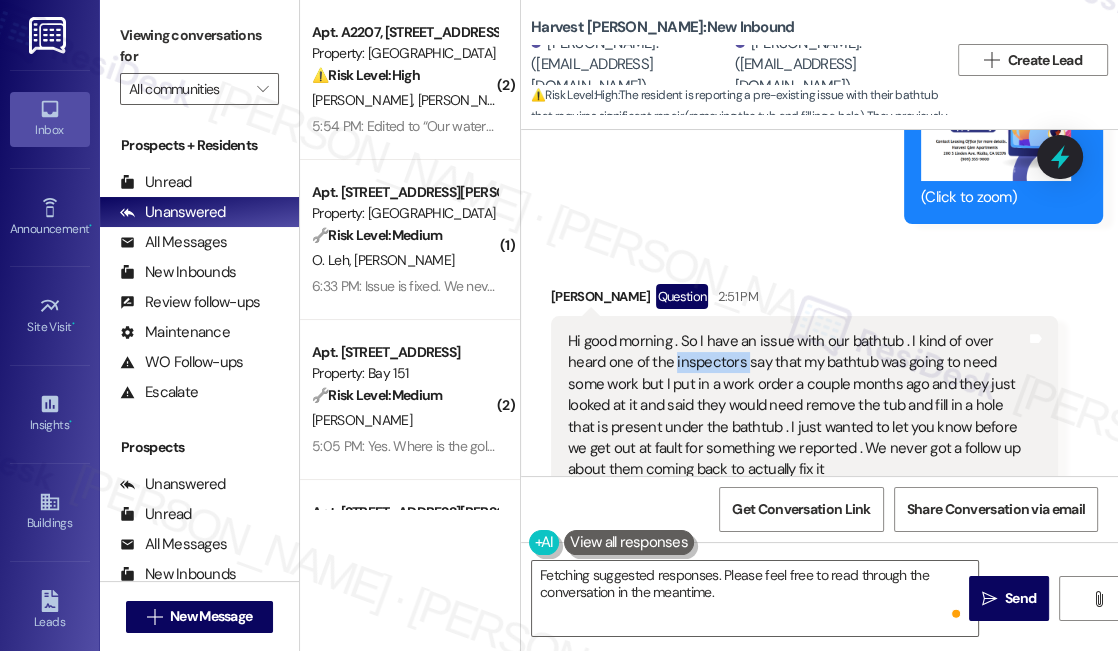 click on "Hi good morning . So I have an issue with our bathtub . I kind of over heard one of the inspectors say that my bathtub was going to need some work but I put in a work order a couple months ago and they just looked at it and said they would need remove the tub and fill in a hole that is present under the bathtub . I just wanted to let you know before we get out at fault for something we reported . We never got a follow up about them coming back to actually fix it" at bounding box center (797, 406) 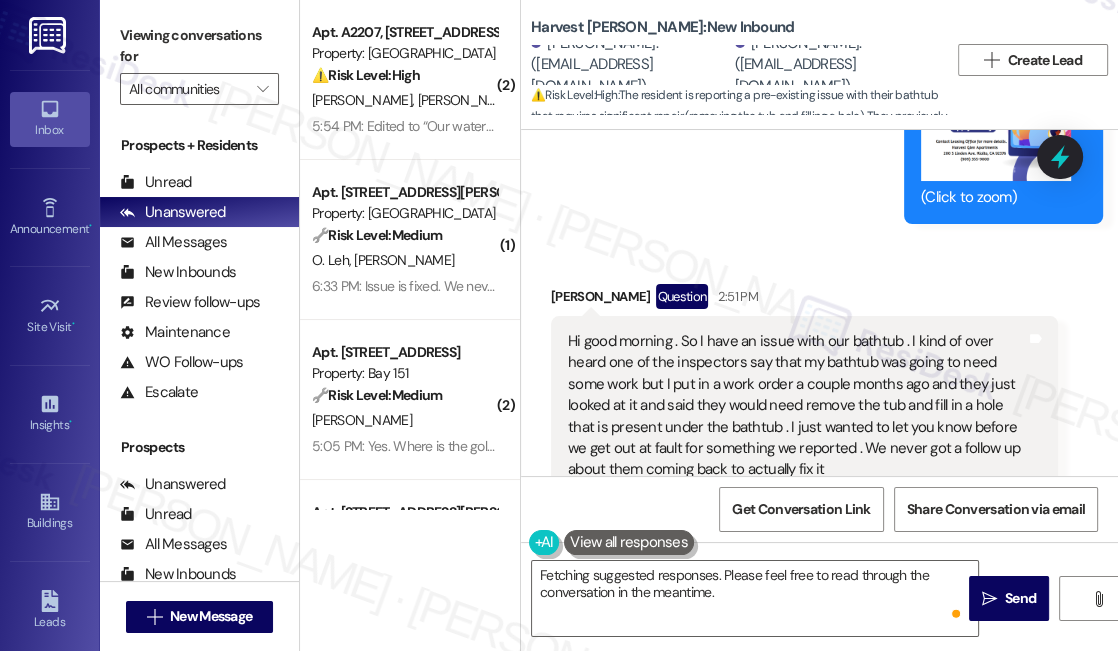 click on "Hi good morning . So I have an issue with our bathtub . I kind of over heard one of the inspectors say that my bathtub was going to need some work but I put in a work order a couple months ago and they just looked at it and said they would need remove the tub and fill in a hole that is present under the bathtub . I just wanted to let you know before we get out at fault for something we reported . We never got a follow up about them coming back to actually fix it" at bounding box center [797, 406] 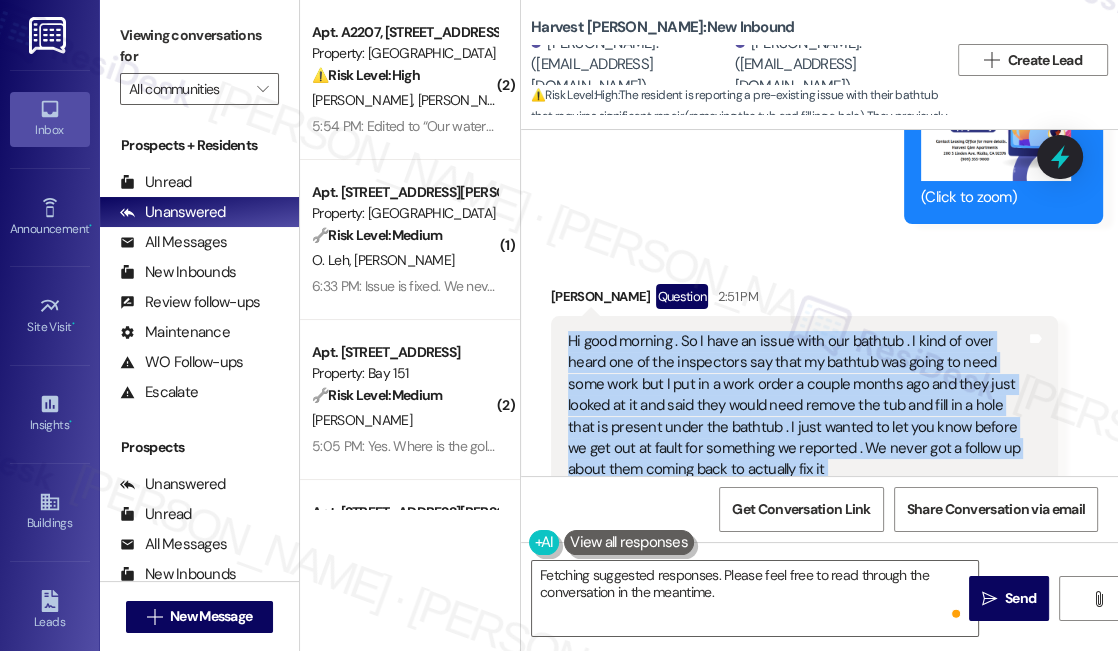 click on "Hi good morning . So I have an issue with our bathtub . I kind of over heard one of the inspectors say that my bathtub was going to need some work but I put in a work order a couple months ago and they just looked at it and said they would need remove the tub and fill in a hole that is present under the bathtub . I just wanted to let you know before we get out at fault for something we reported . We never got a follow up about them coming back to actually fix it" at bounding box center (797, 406) 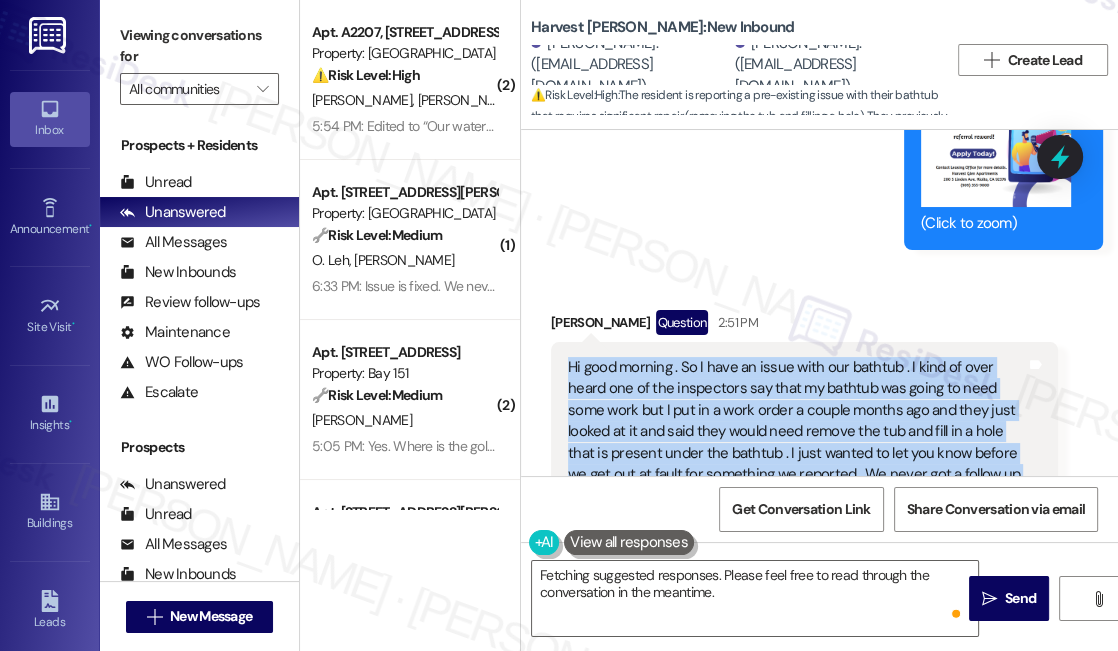 scroll, scrollTop: 4450, scrollLeft: 0, axis: vertical 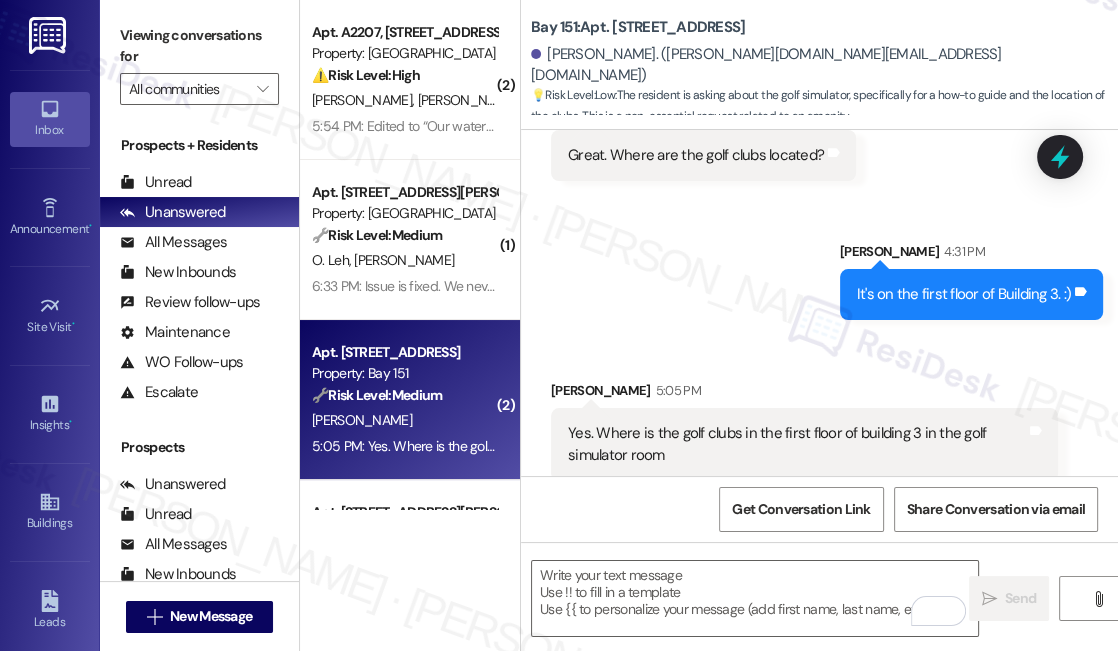 click on "Yes. Where is the golf clubs in the first floor of building 3 in the golf simulator room" at bounding box center [797, 444] 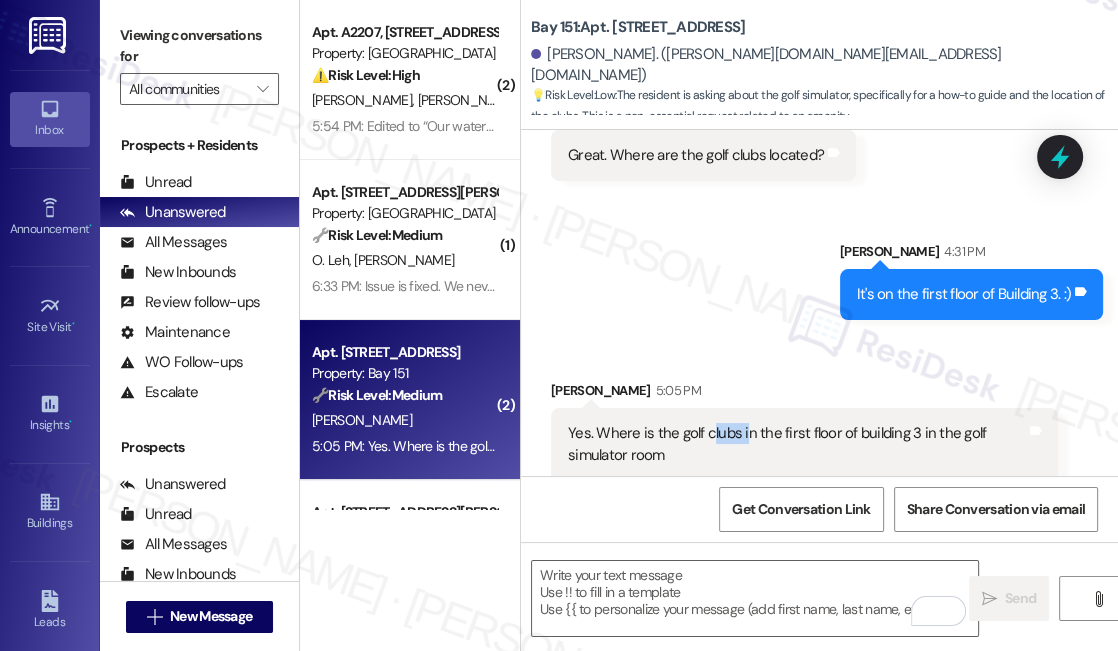 click on "Yes. Where is the golf clubs in the first floor of building 3 in the golf simulator room" at bounding box center (797, 444) 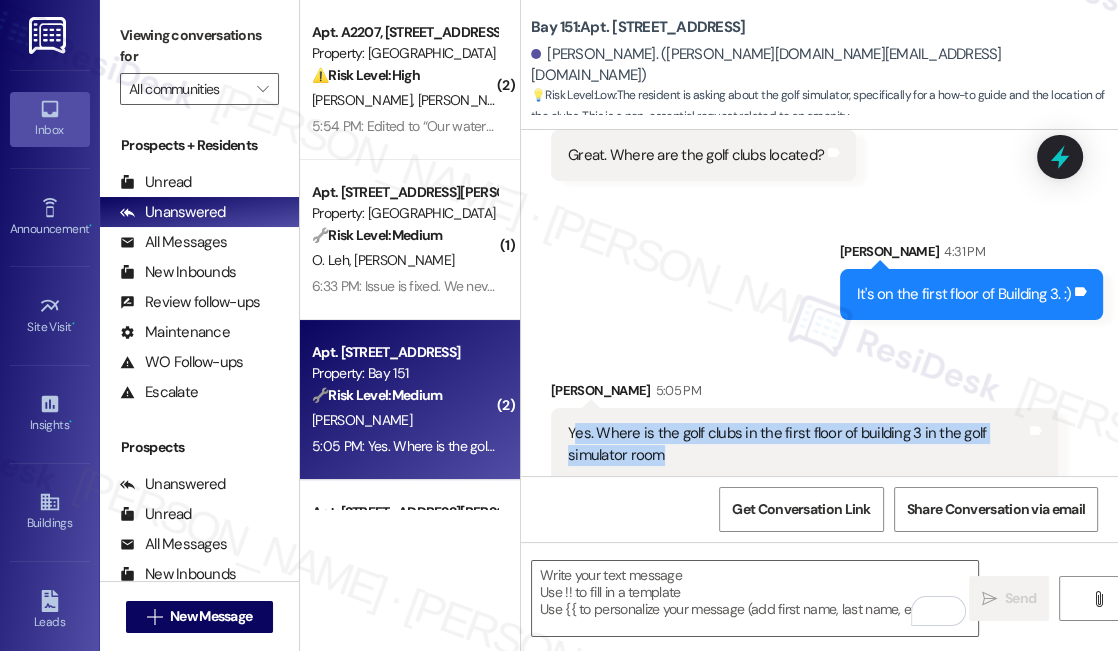 click on "Yes. Where is the golf clubs in the first floor of building 3 in the golf simulator room" at bounding box center (797, 444) 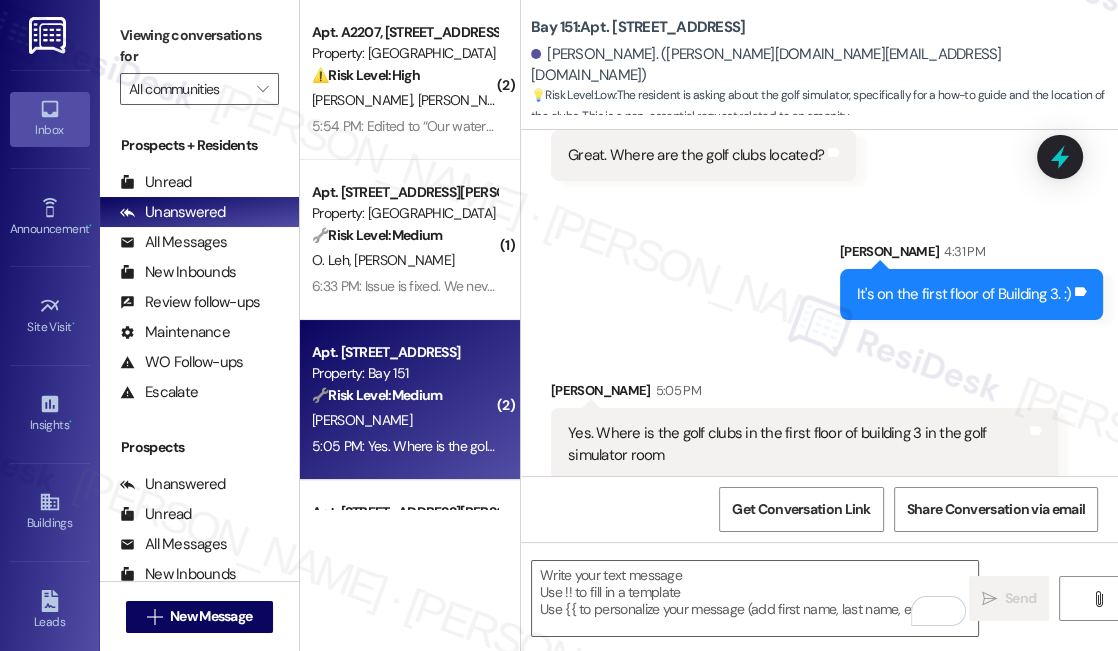 drag, startPoint x: 664, startPoint y: 439, endPoint x: 593, endPoint y: 414, distance: 75.272835 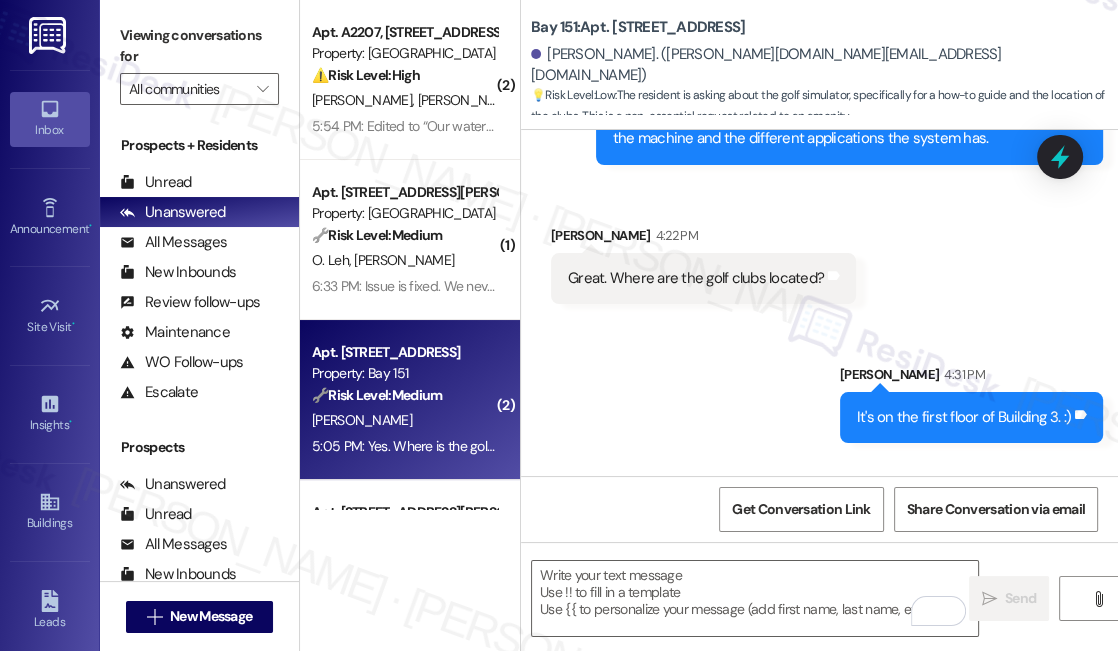 scroll, scrollTop: 12761, scrollLeft: 0, axis: vertical 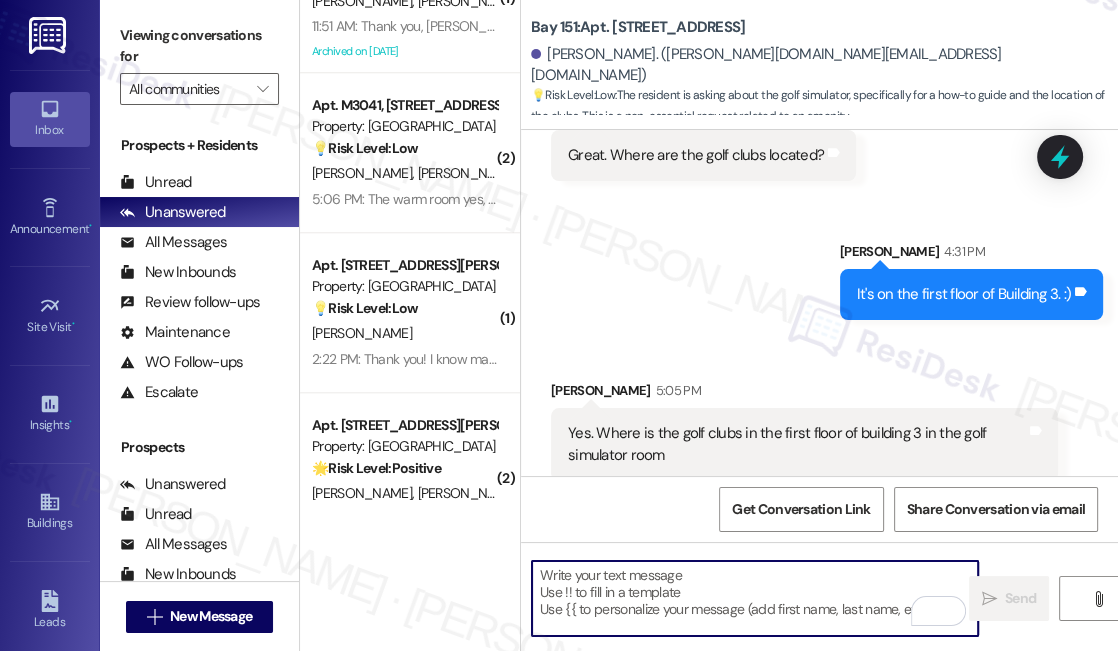 click at bounding box center (755, 598) 